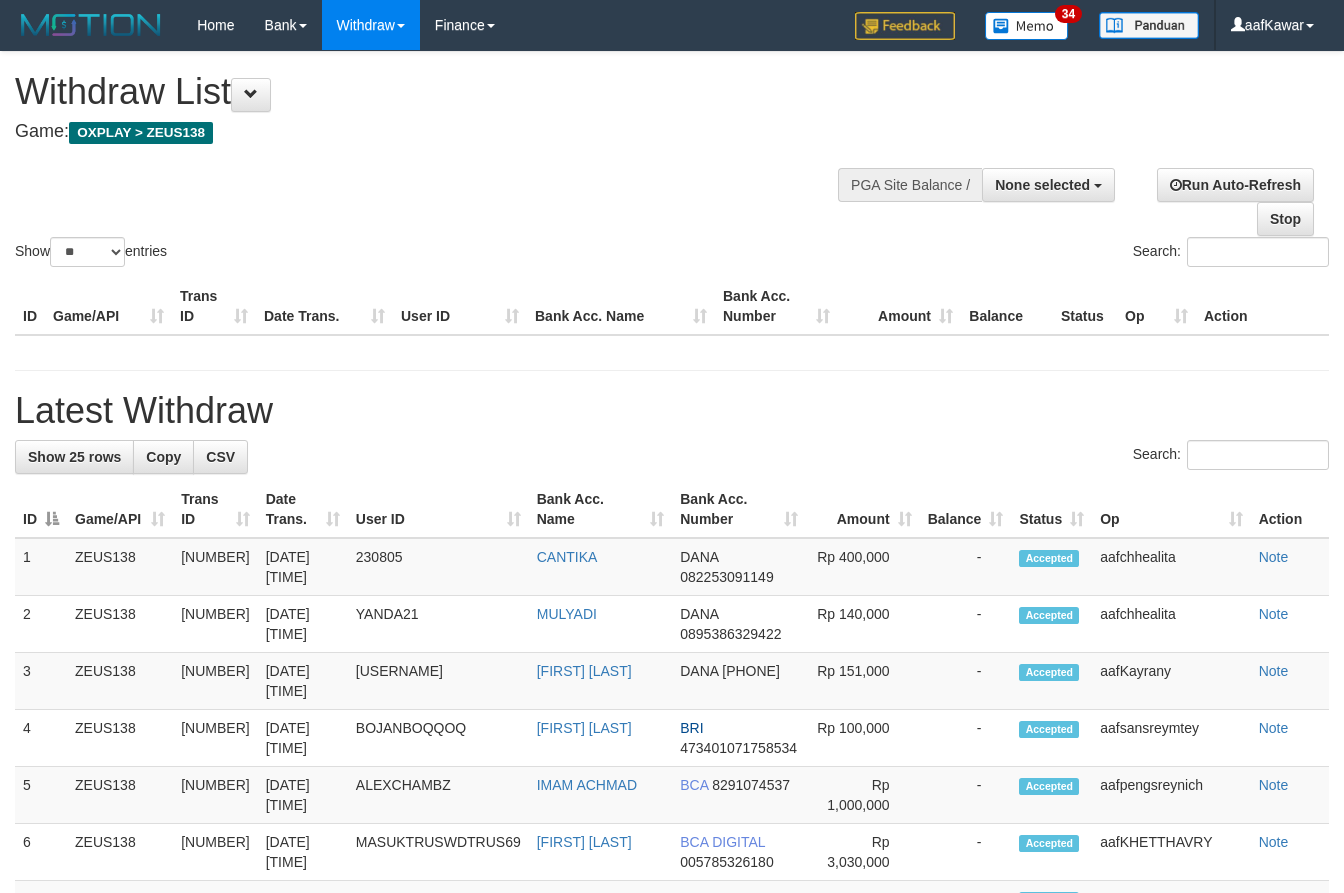 select 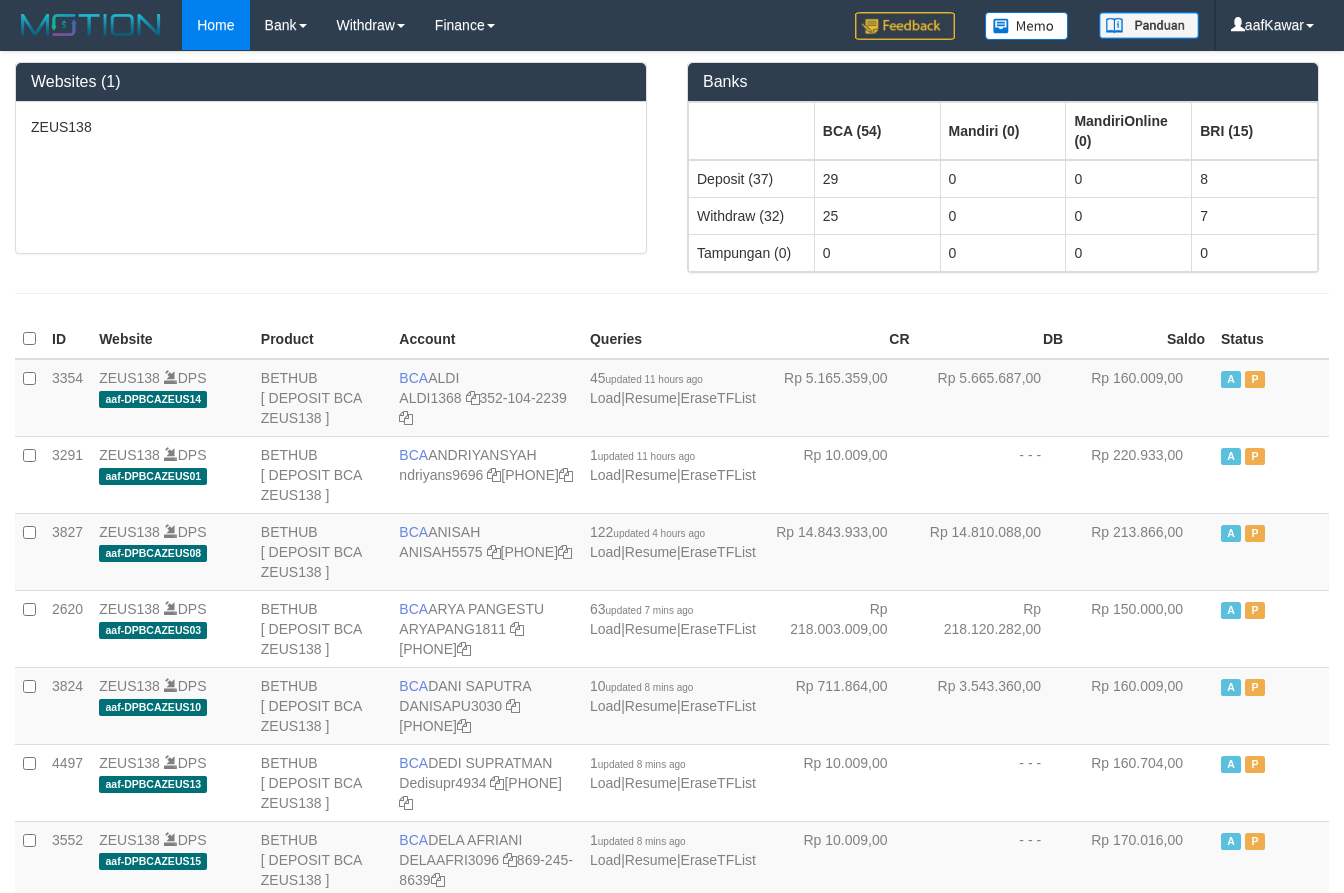 scroll, scrollTop: 0, scrollLeft: 0, axis: both 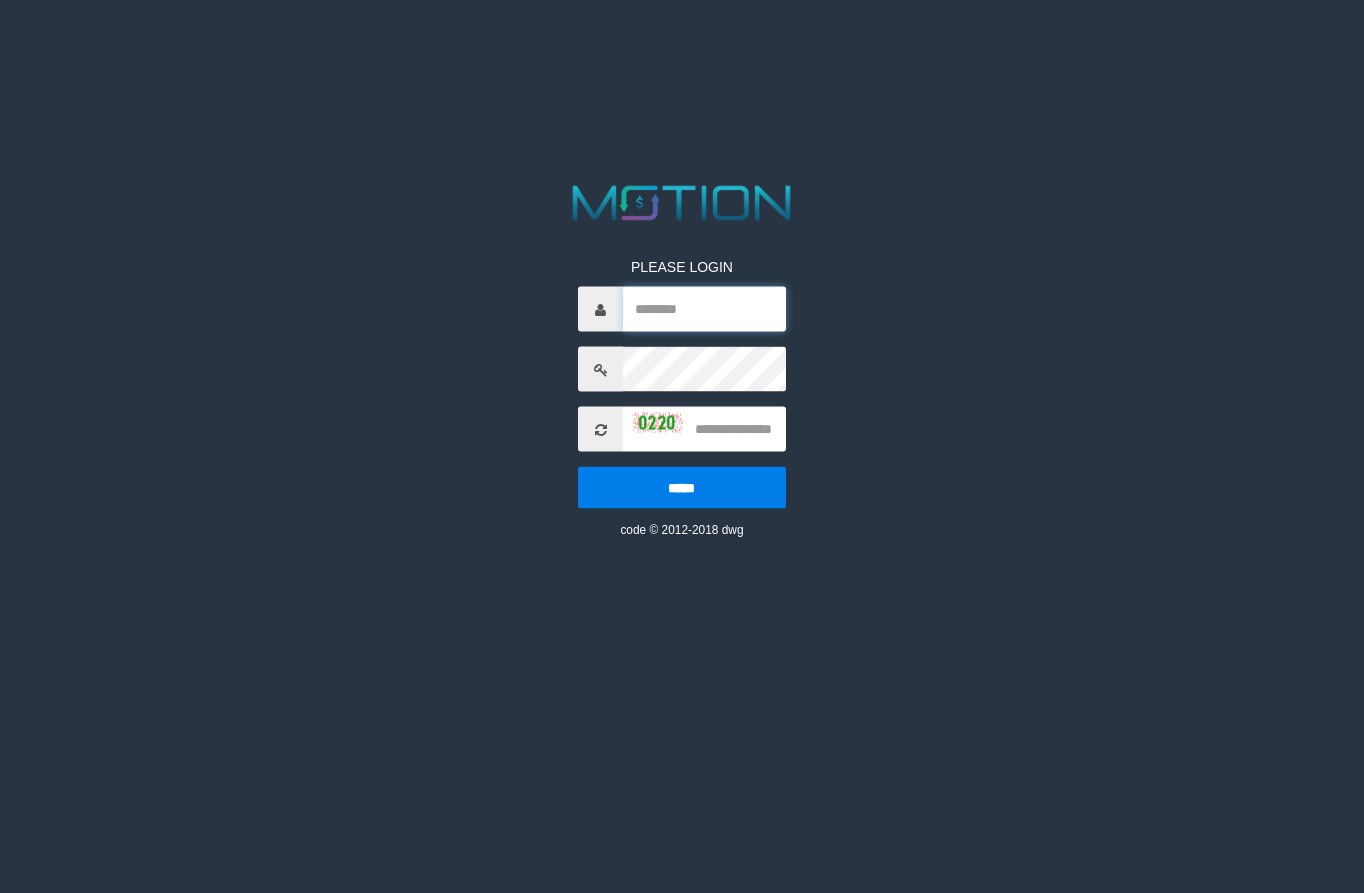 type on "********" 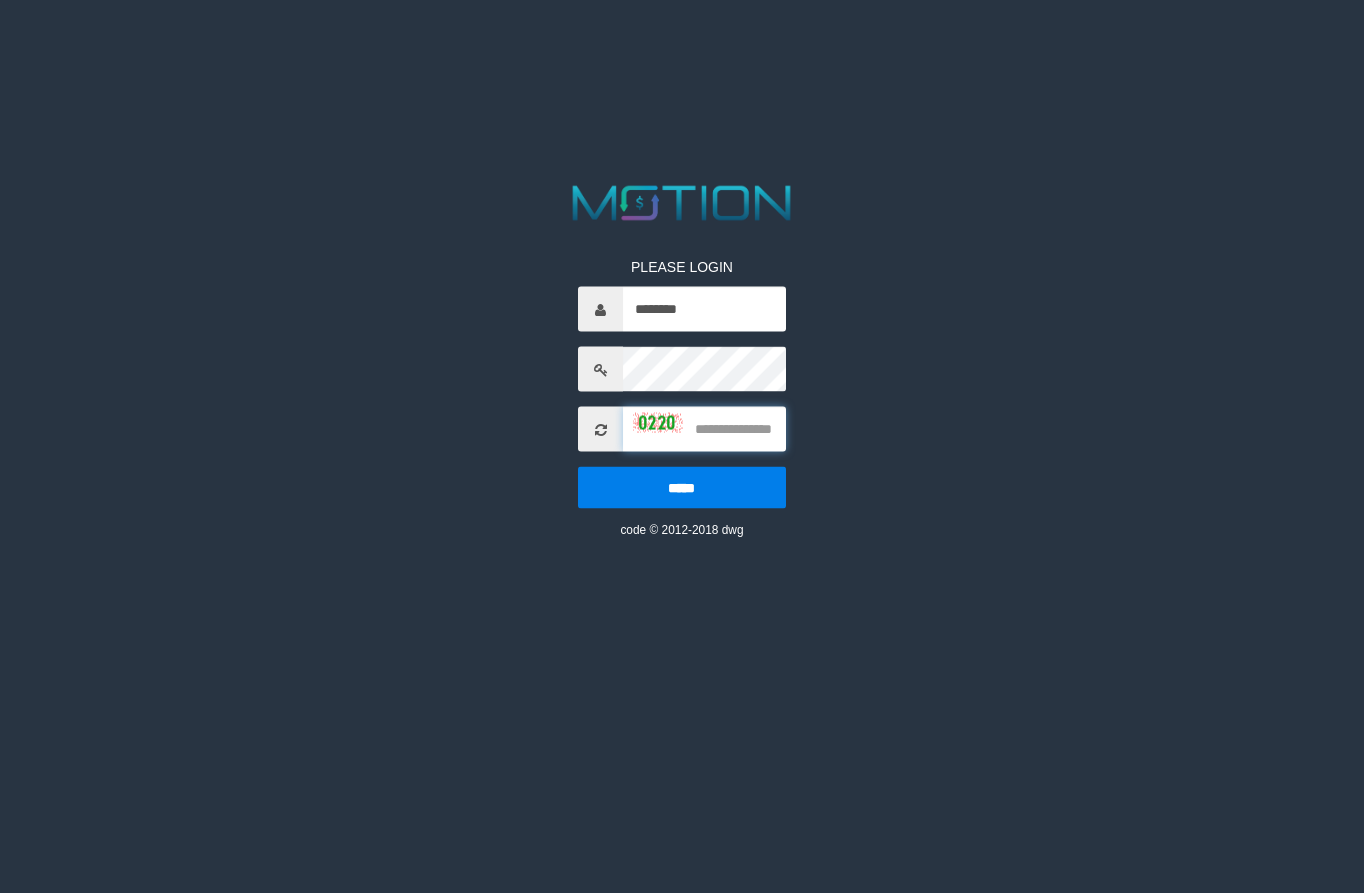 click at bounding box center [704, 429] 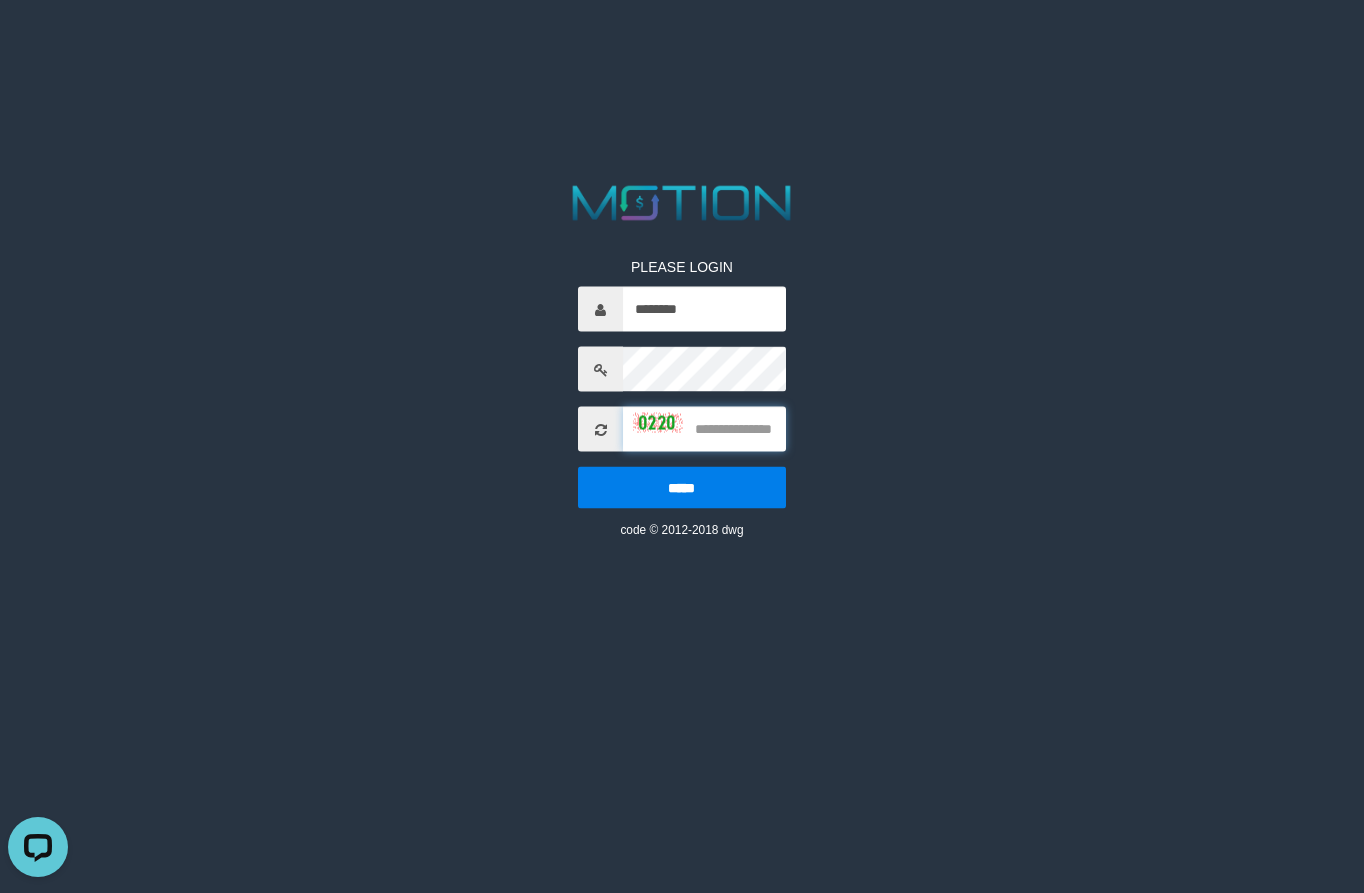 scroll, scrollTop: 0, scrollLeft: 0, axis: both 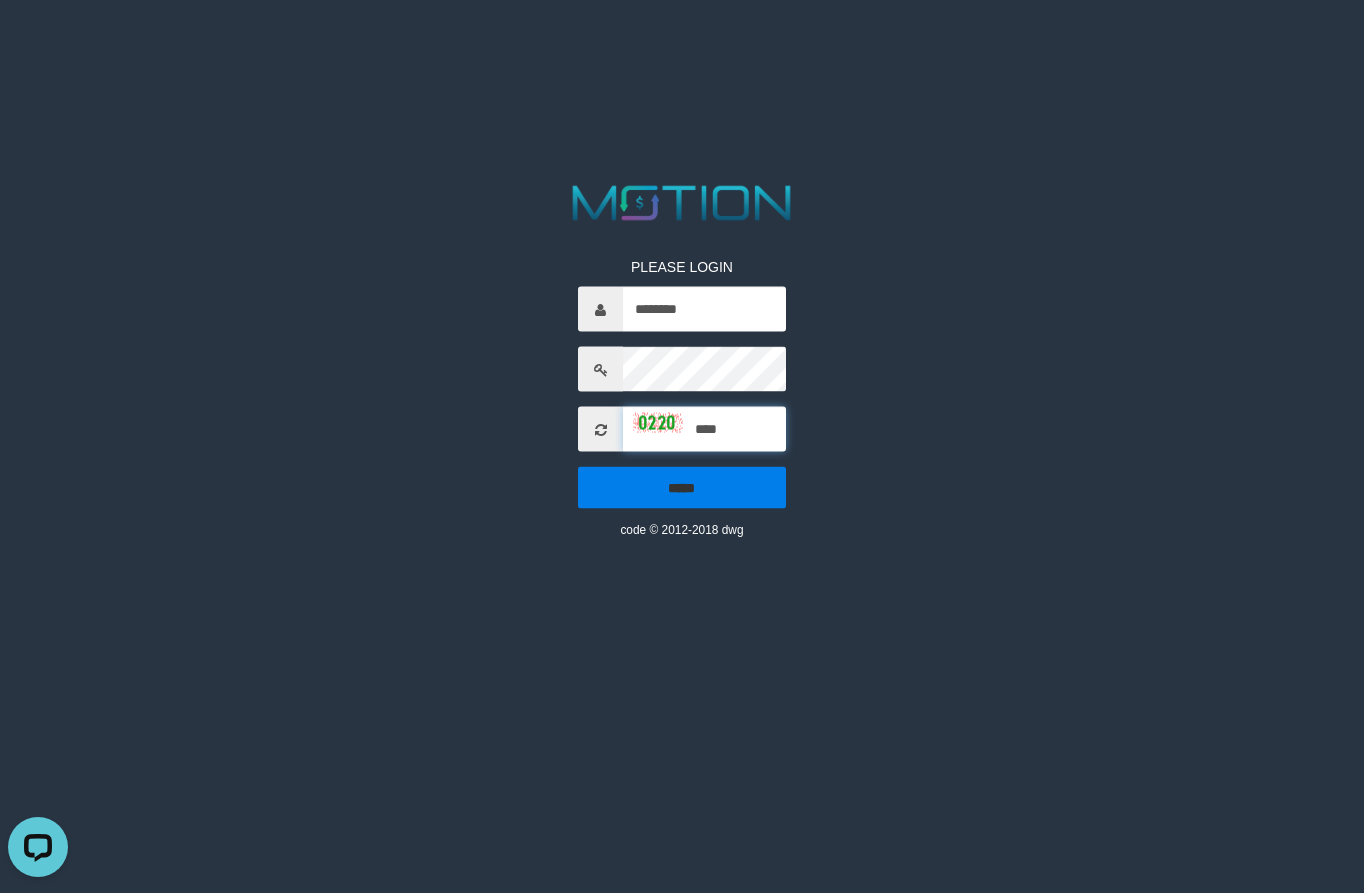 type on "****" 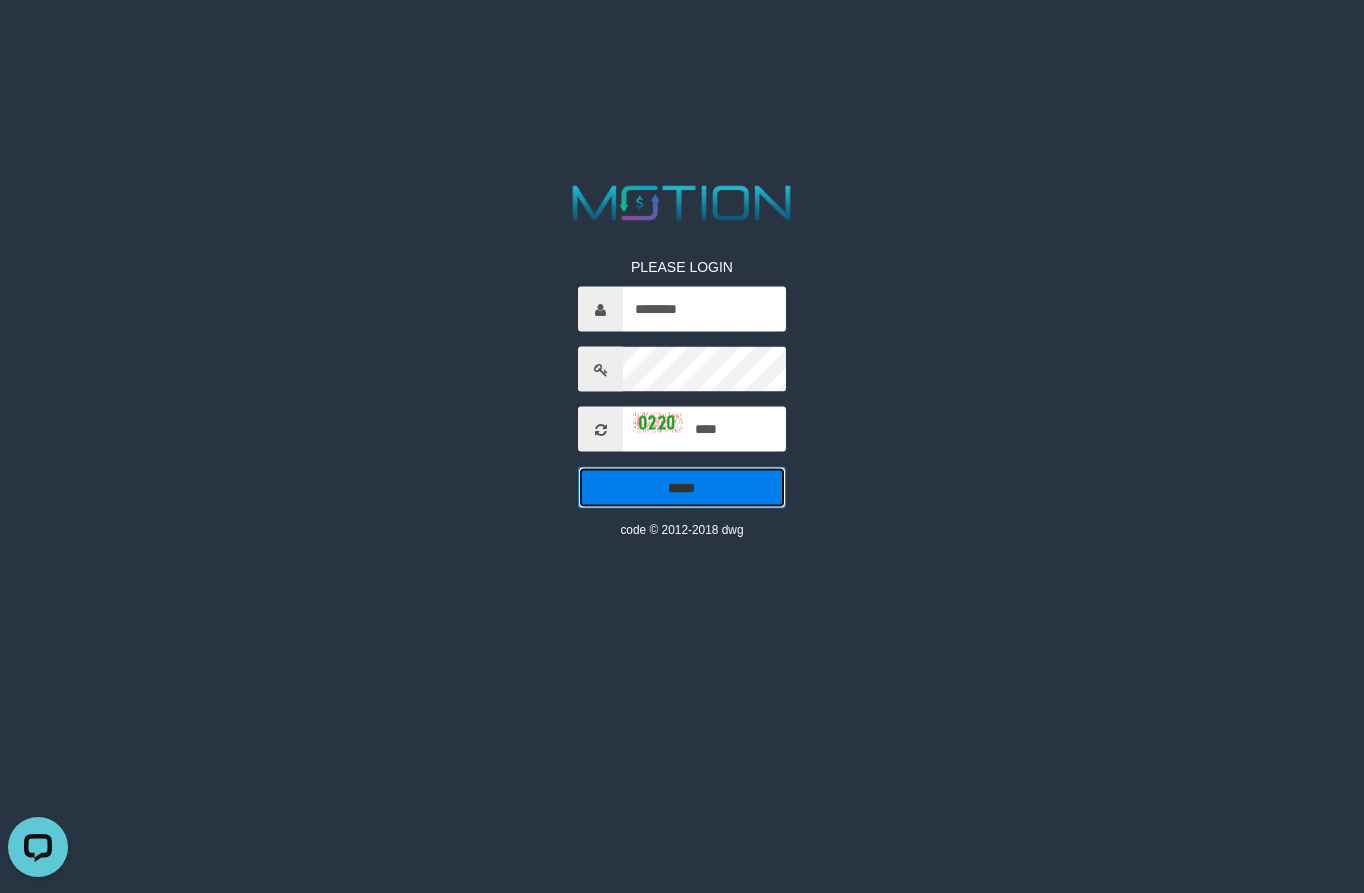 click on "*****" at bounding box center [681, 488] 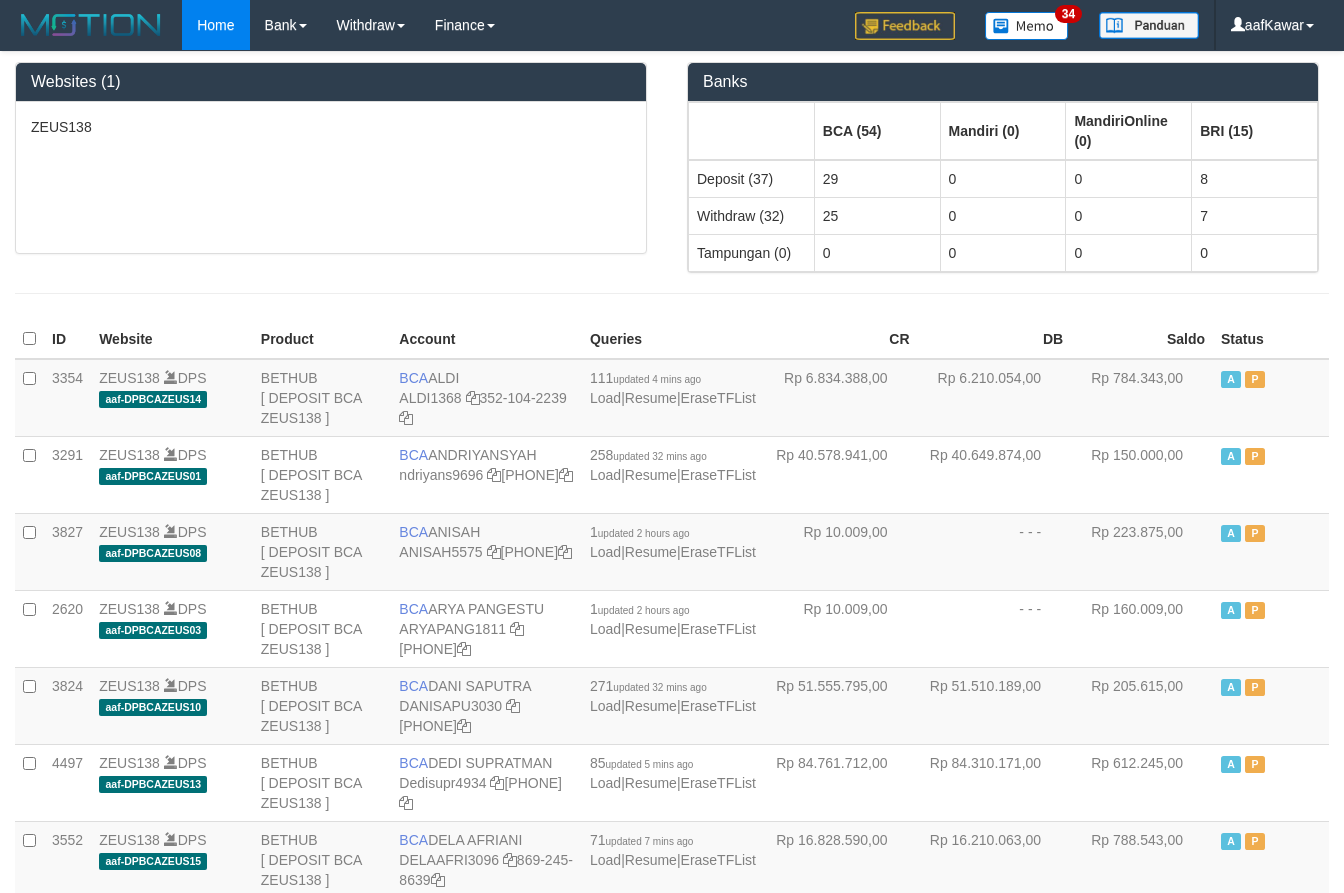 scroll, scrollTop: 0, scrollLeft: 0, axis: both 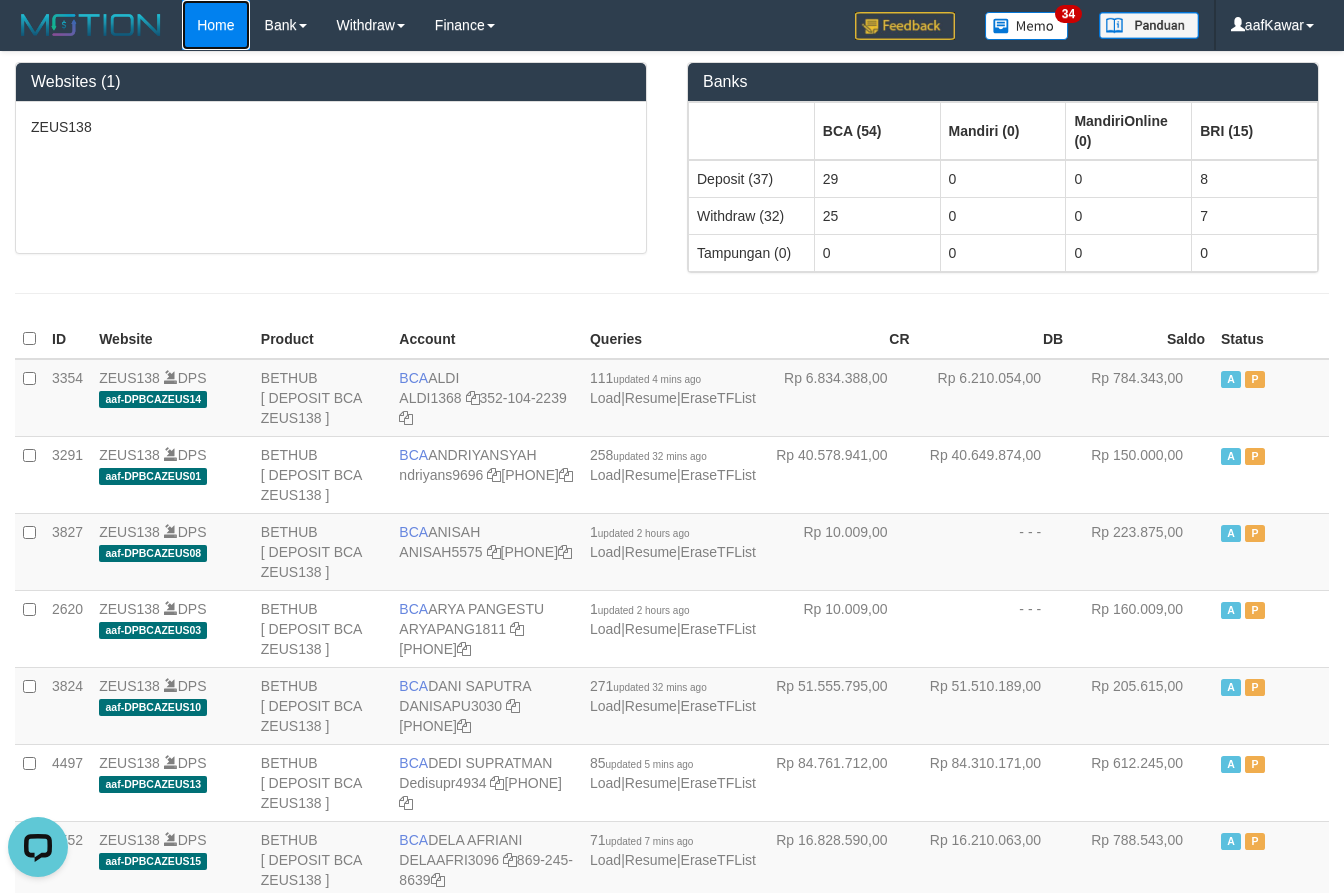click on "Home" at bounding box center [215, 25] 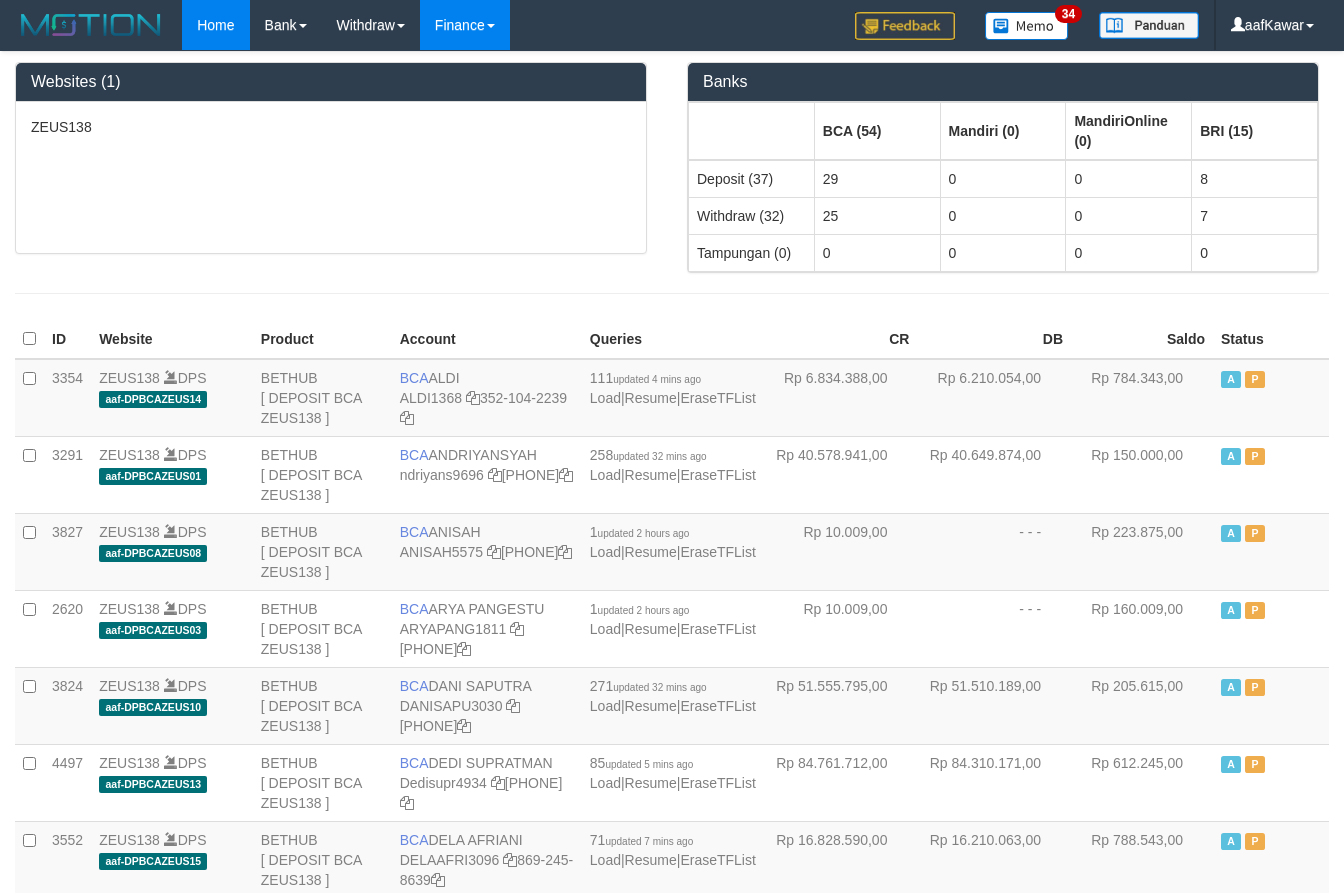 scroll, scrollTop: 0, scrollLeft: 0, axis: both 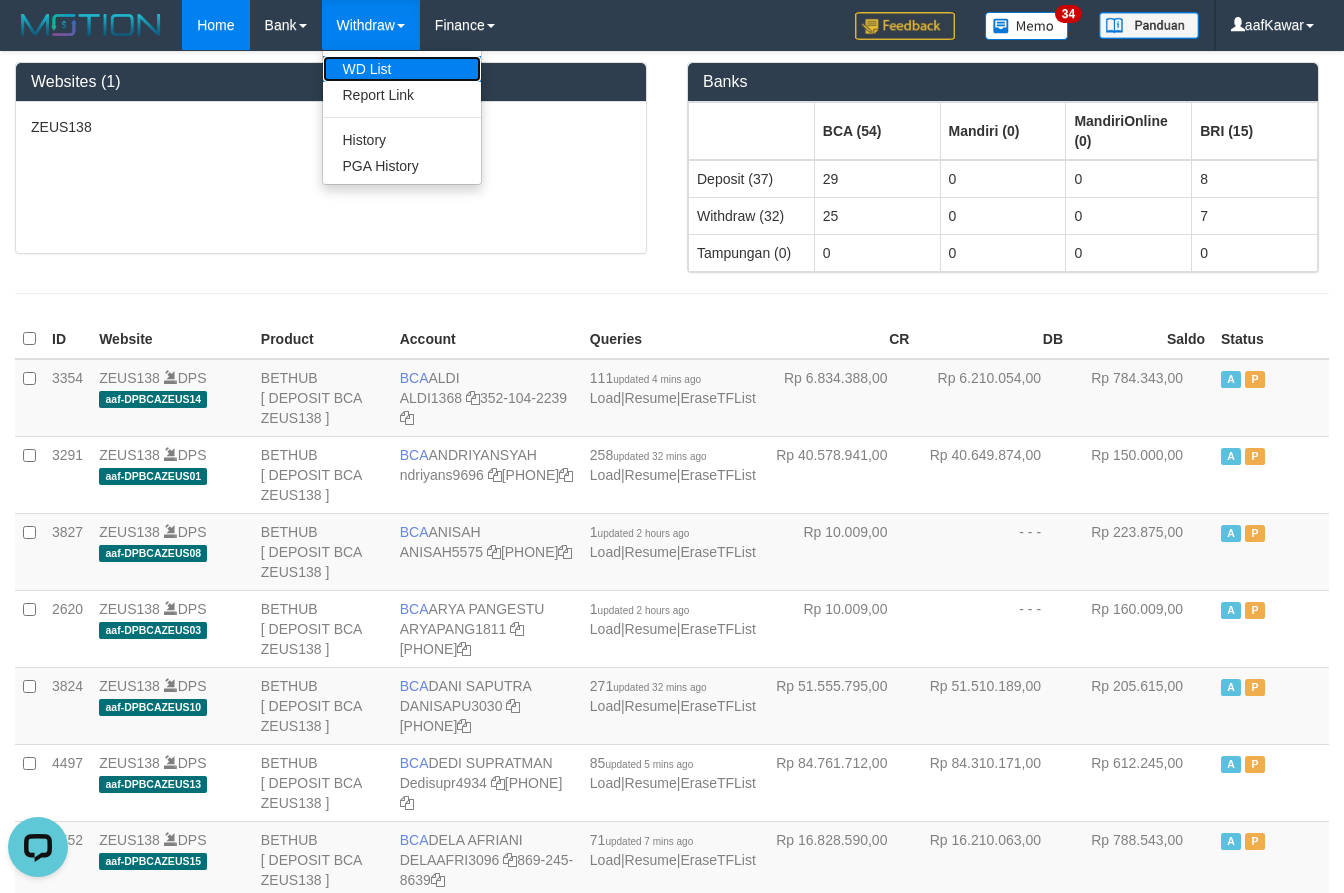 click on "WD List" at bounding box center [402, 69] 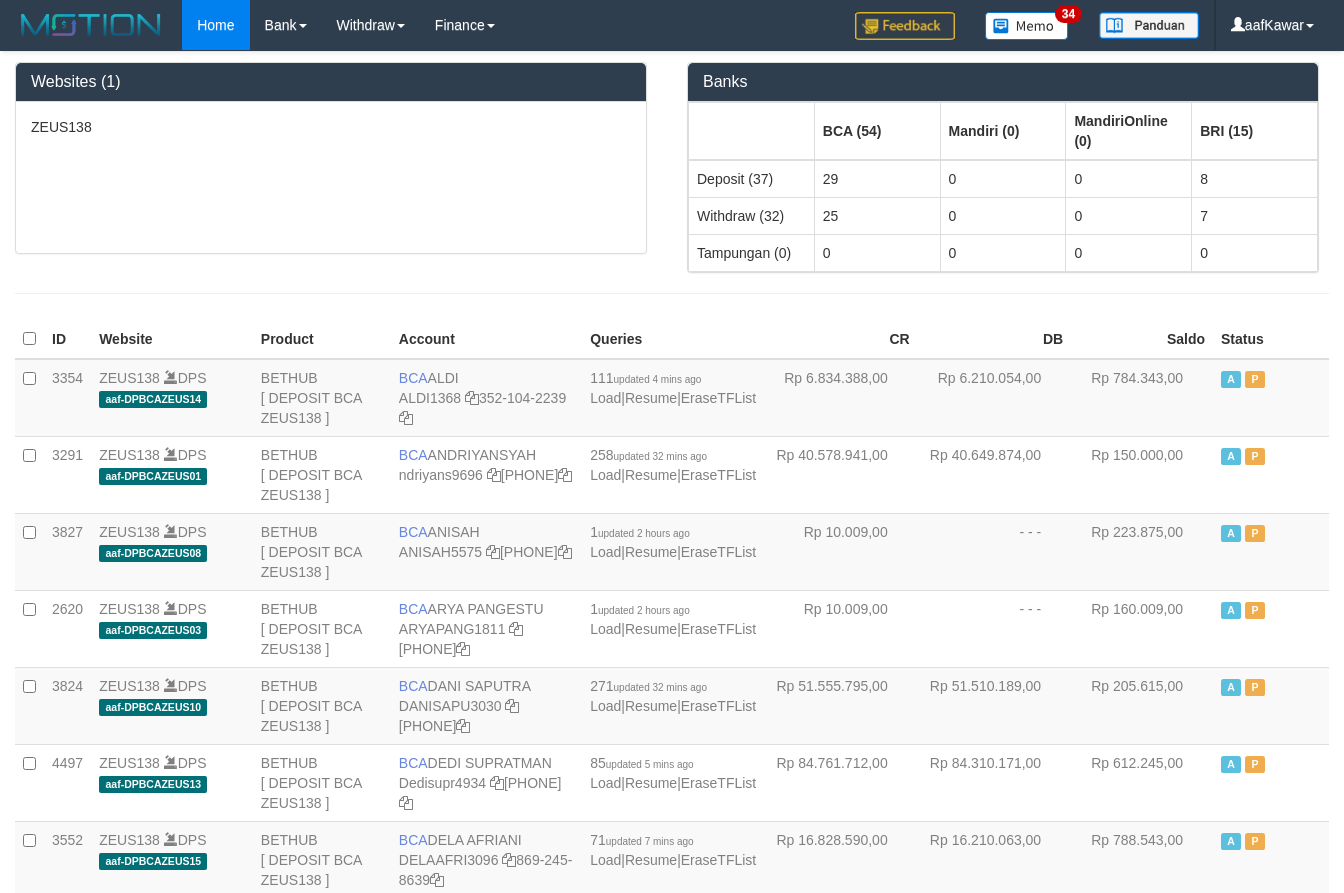 scroll, scrollTop: 0, scrollLeft: 0, axis: both 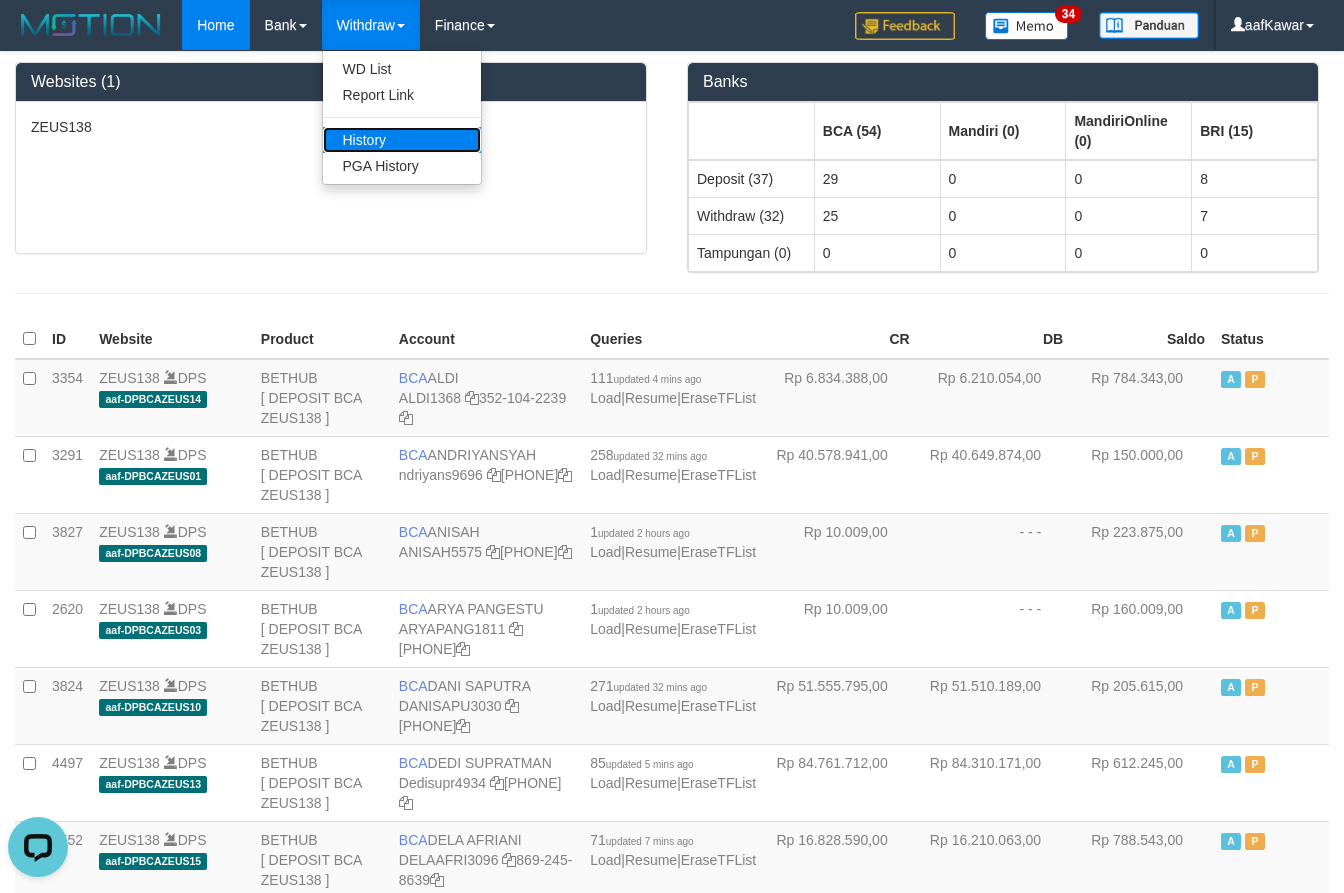 click on "History" at bounding box center [402, 140] 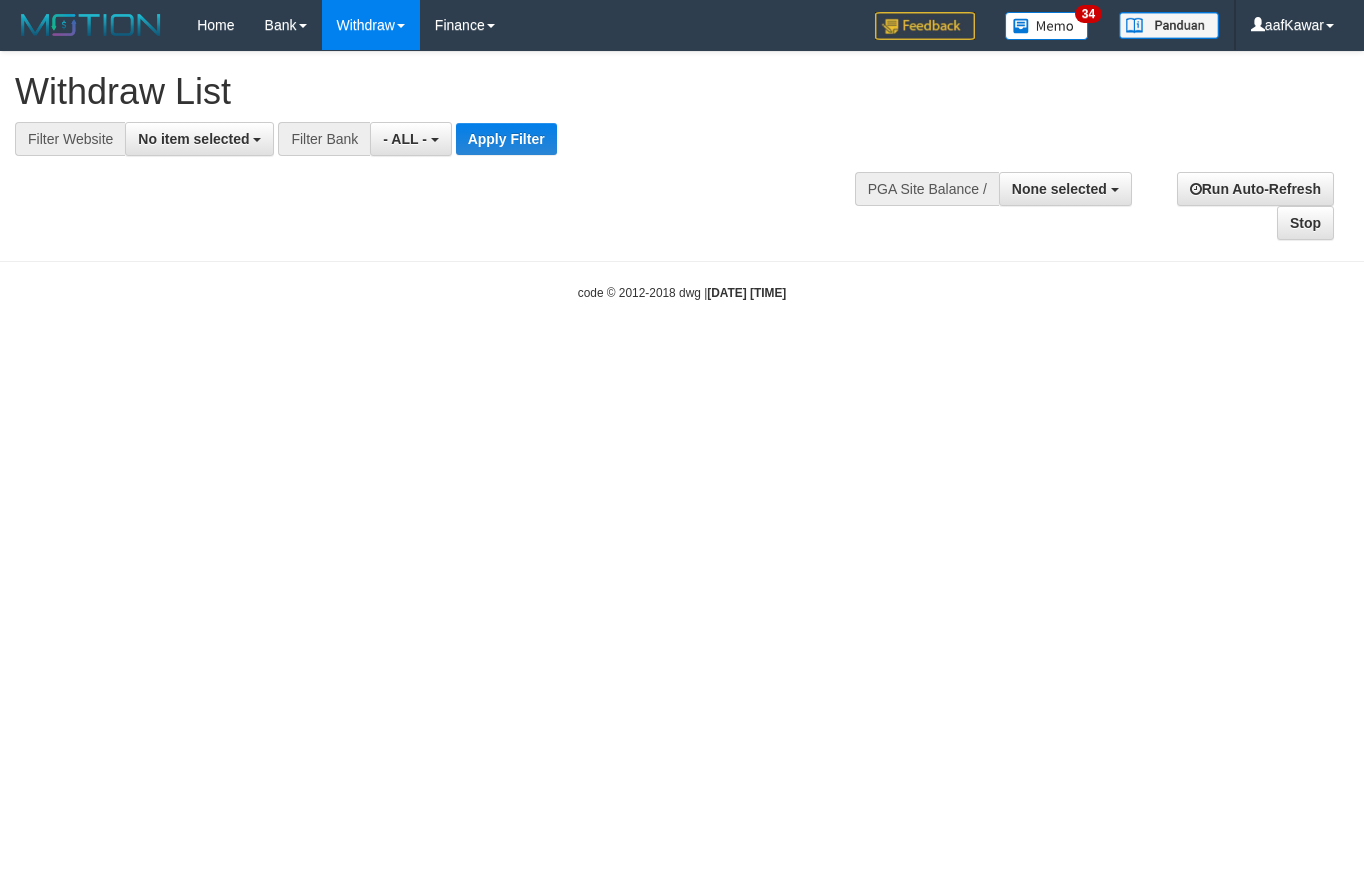 select 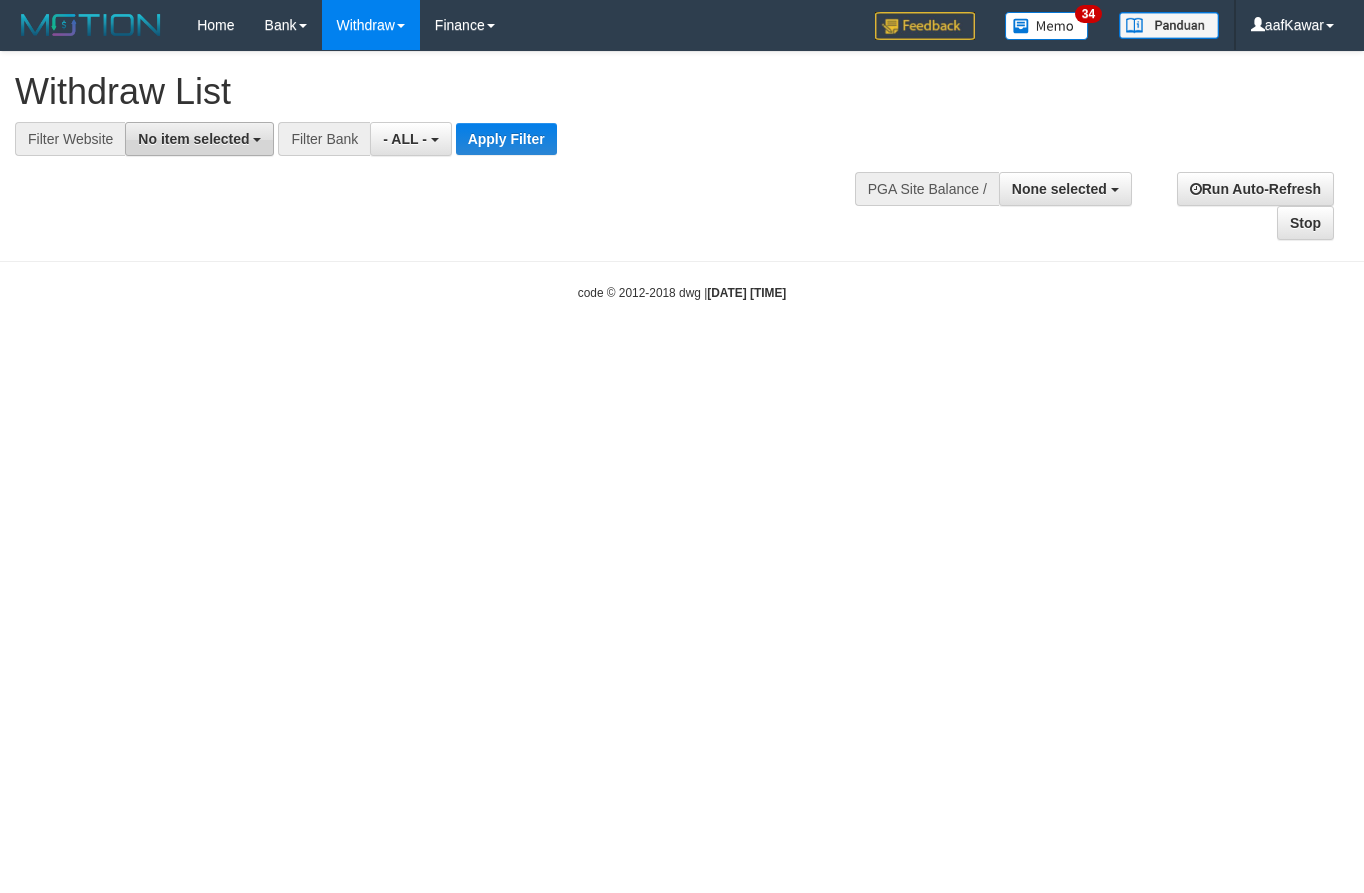 click on "No item selected" at bounding box center [193, 139] 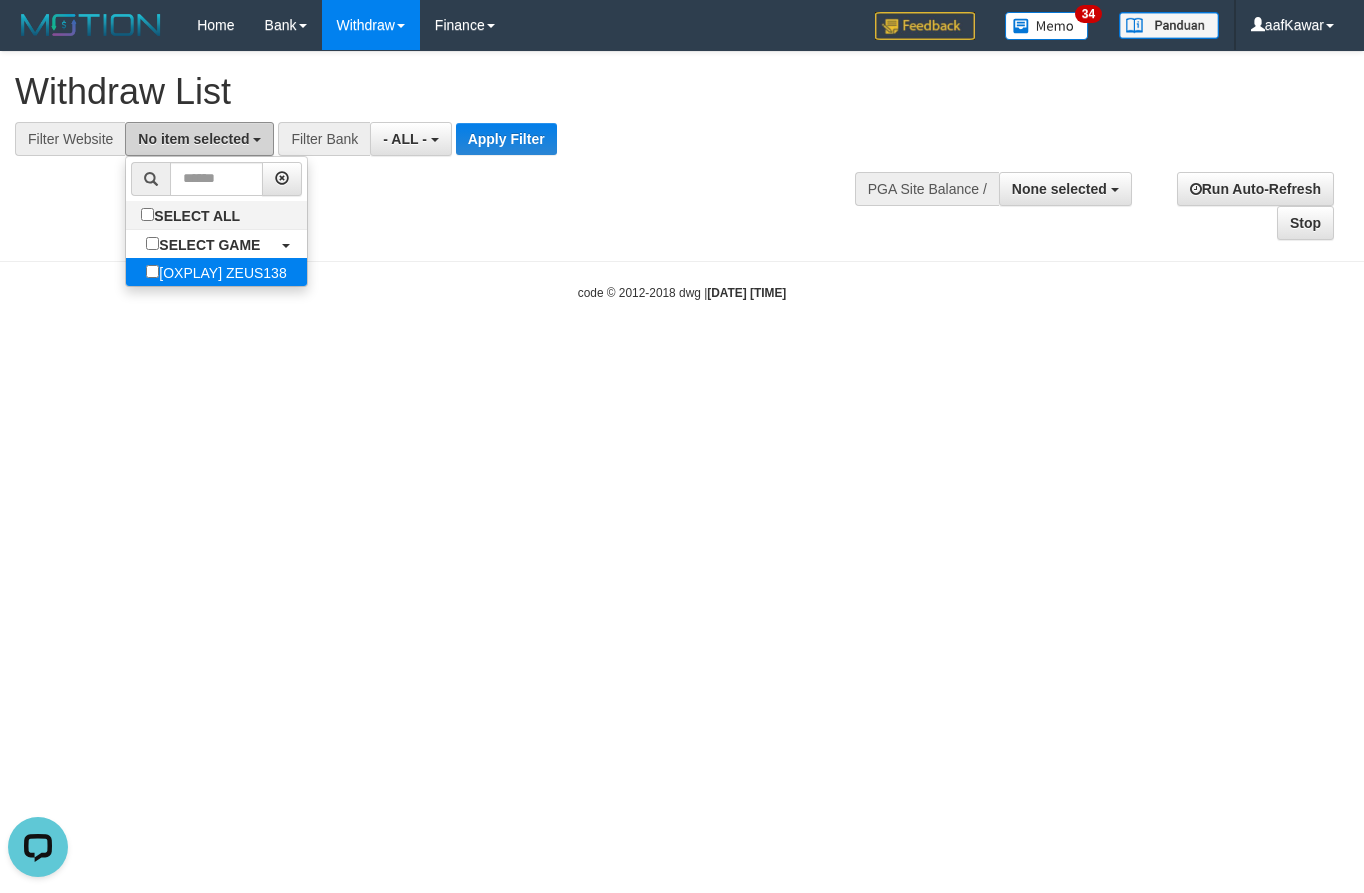 scroll, scrollTop: 0, scrollLeft: 0, axis: both 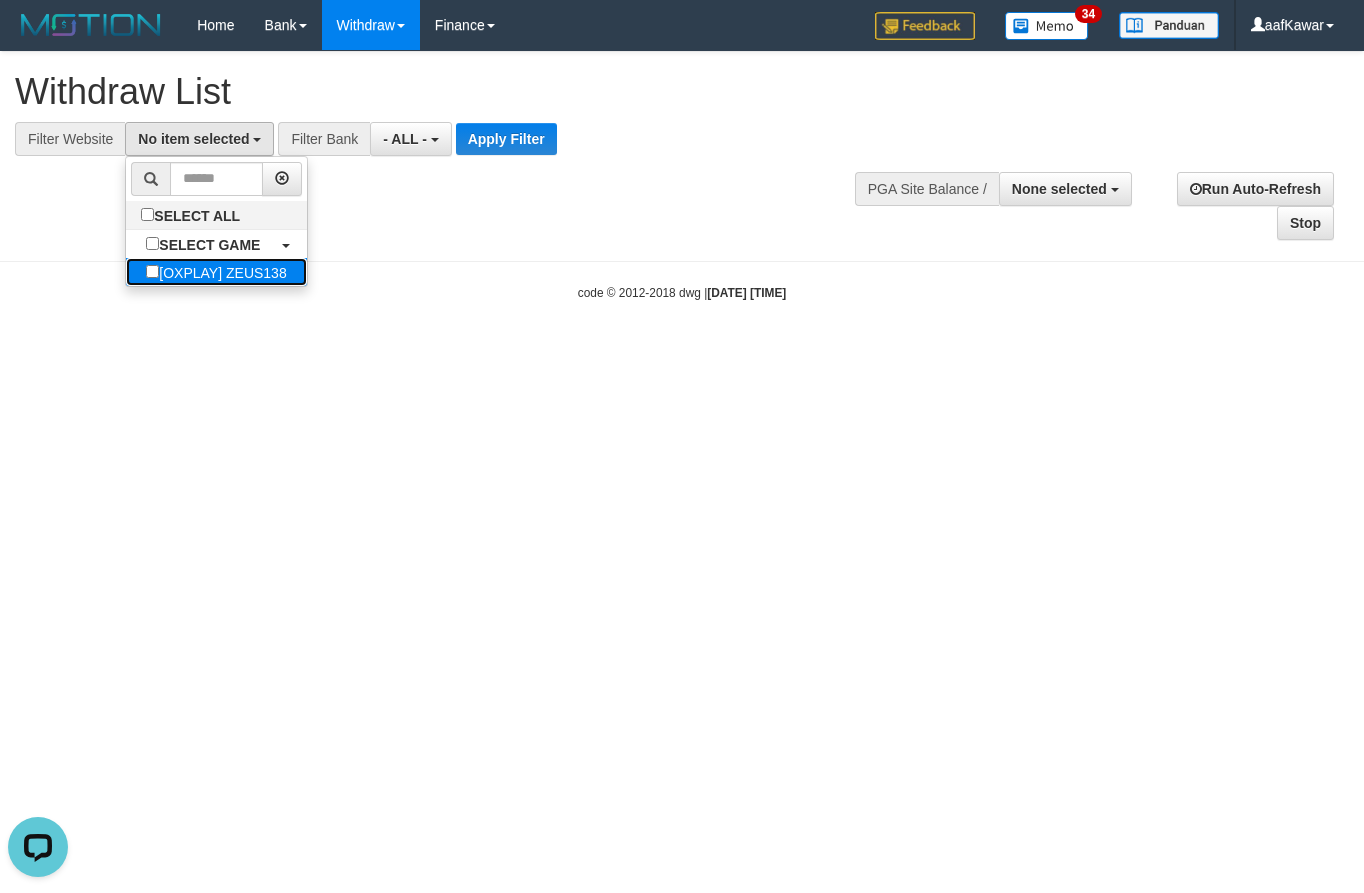 click on "[OXPLAY] ZEUS138" at bounding box center [216, 272] 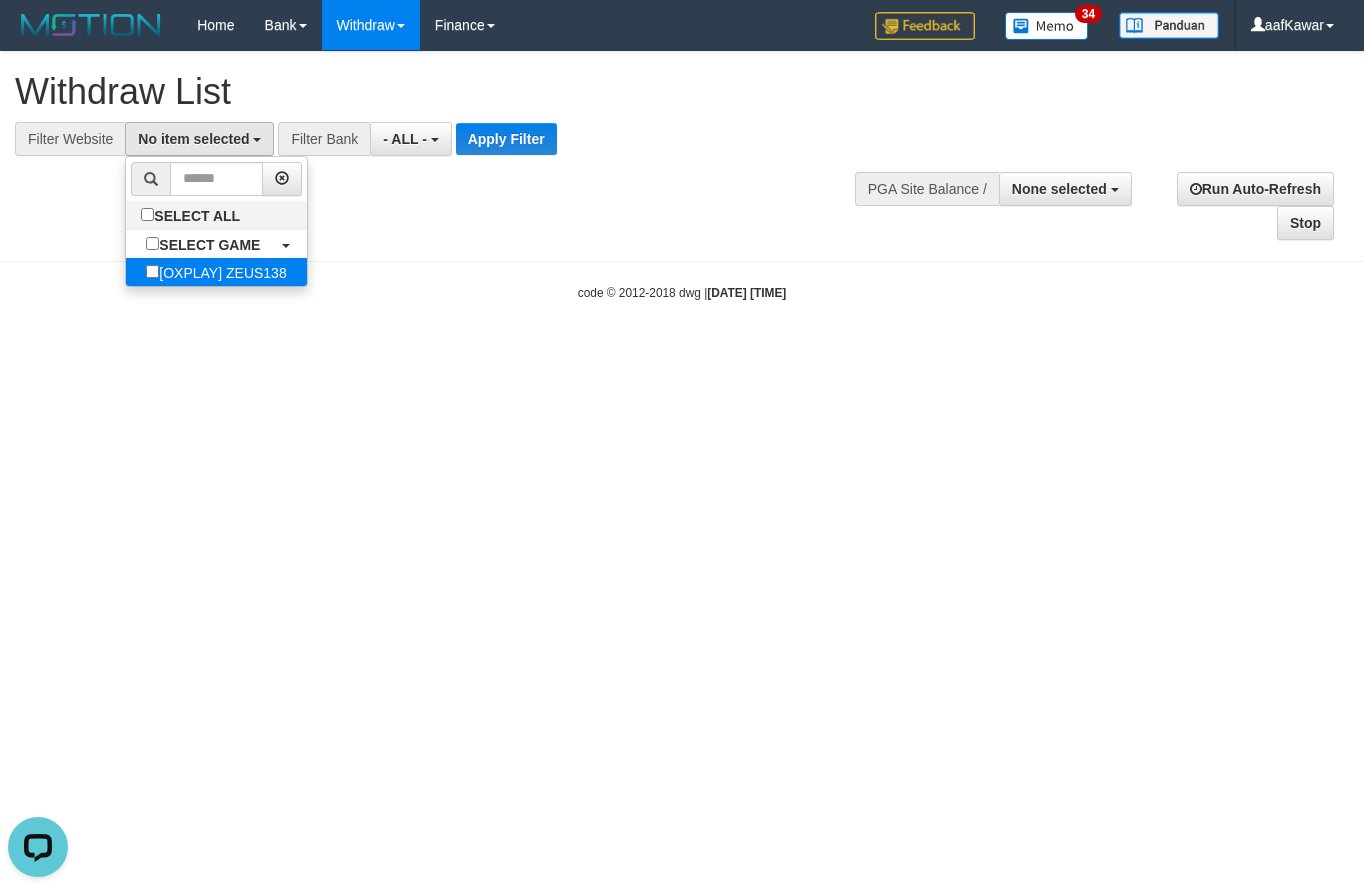 select on "***" 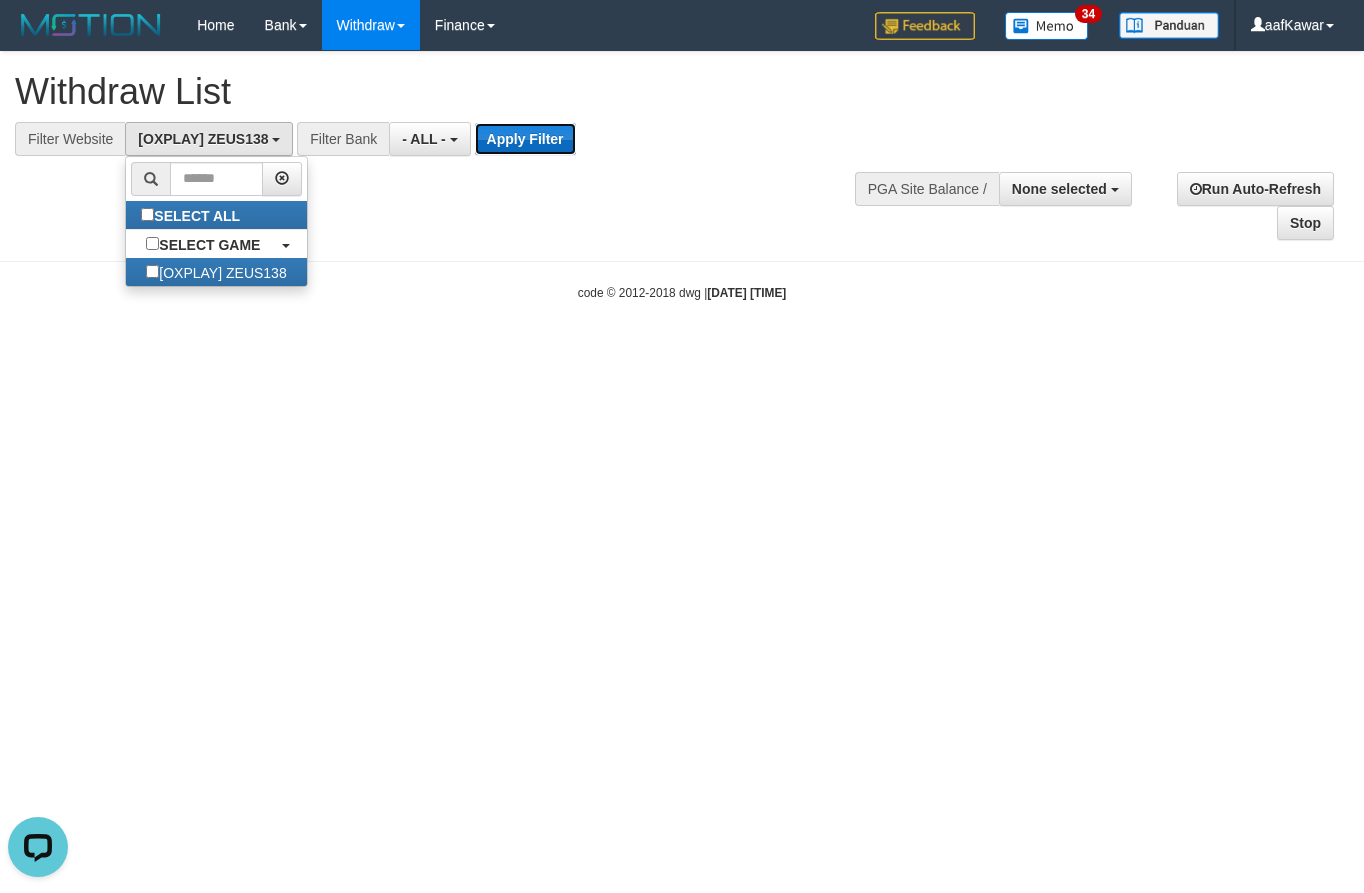 click on "Apply Filter" at bounding box center (525, 139) 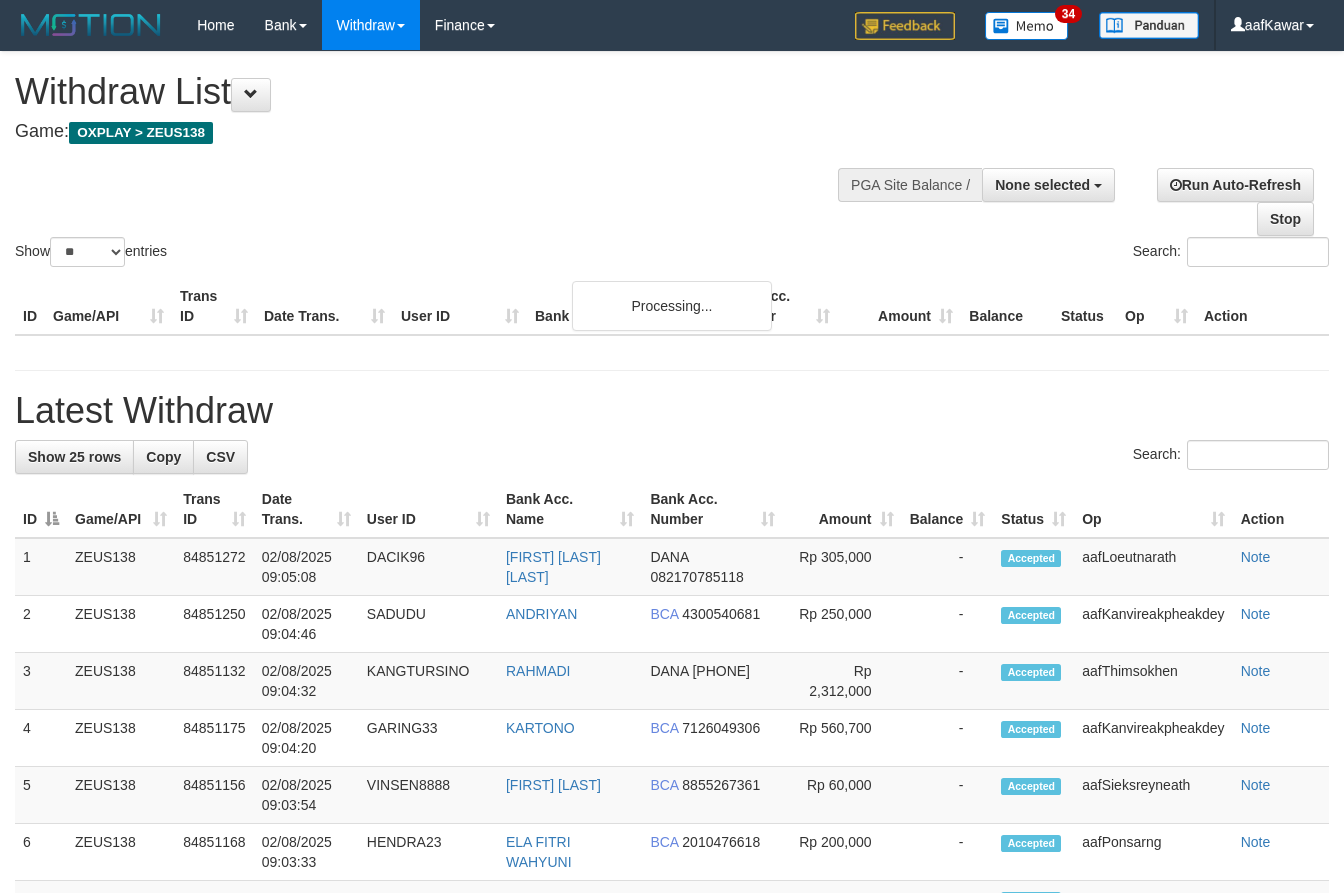 select 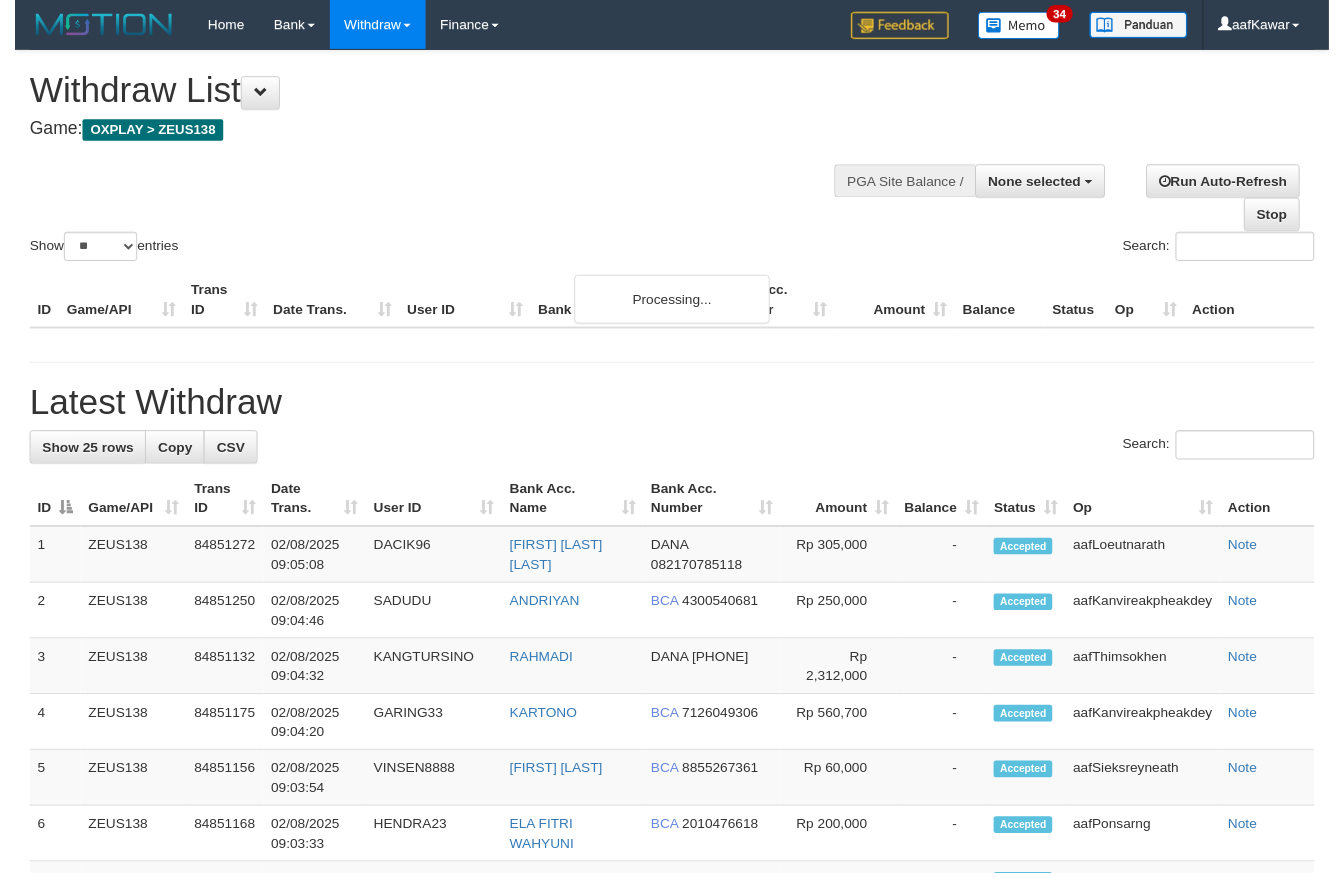 scroll, scrollTop: 0, scrollLeft: 0, axis: both 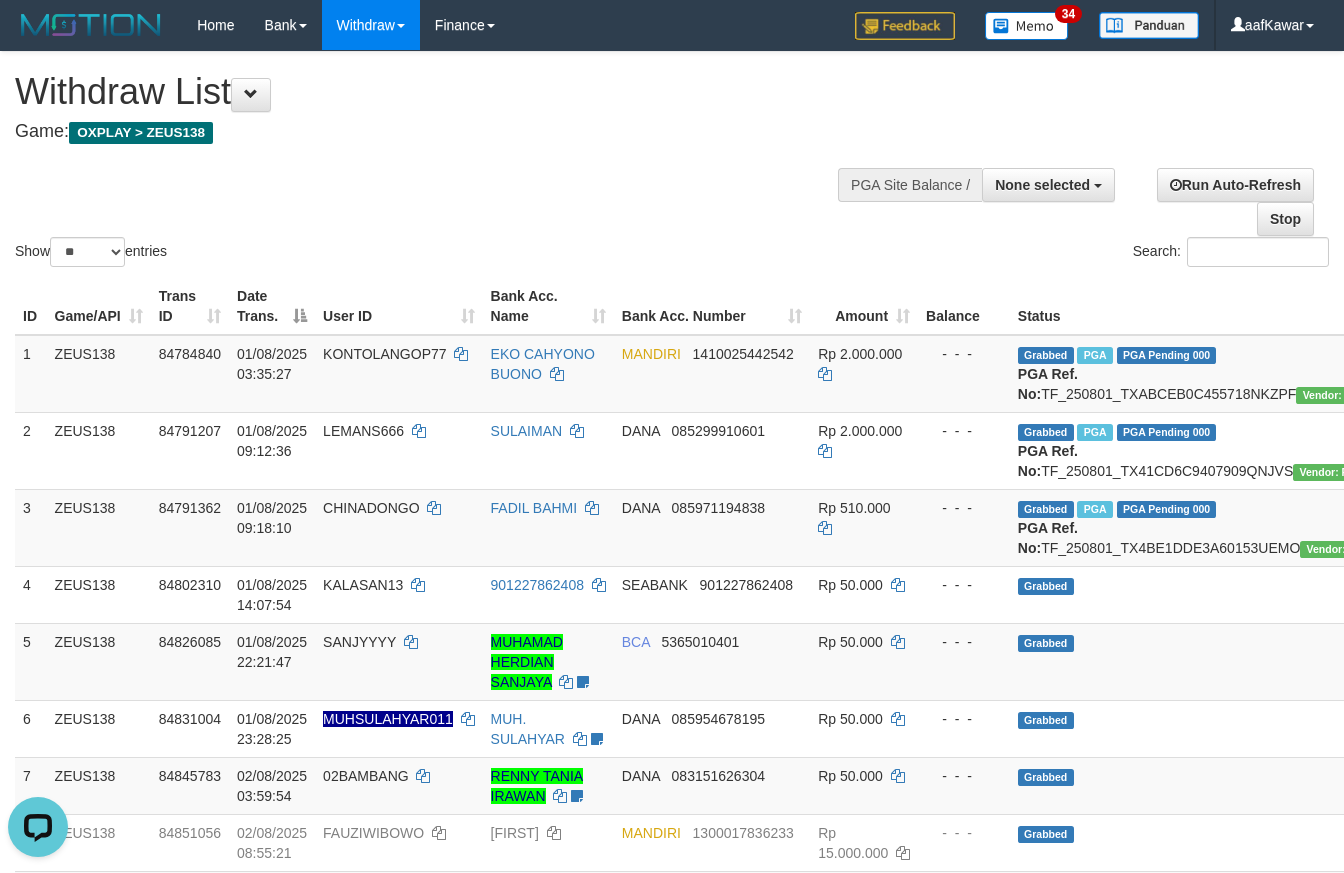 click on "**********" at bounding box center [453, 101] 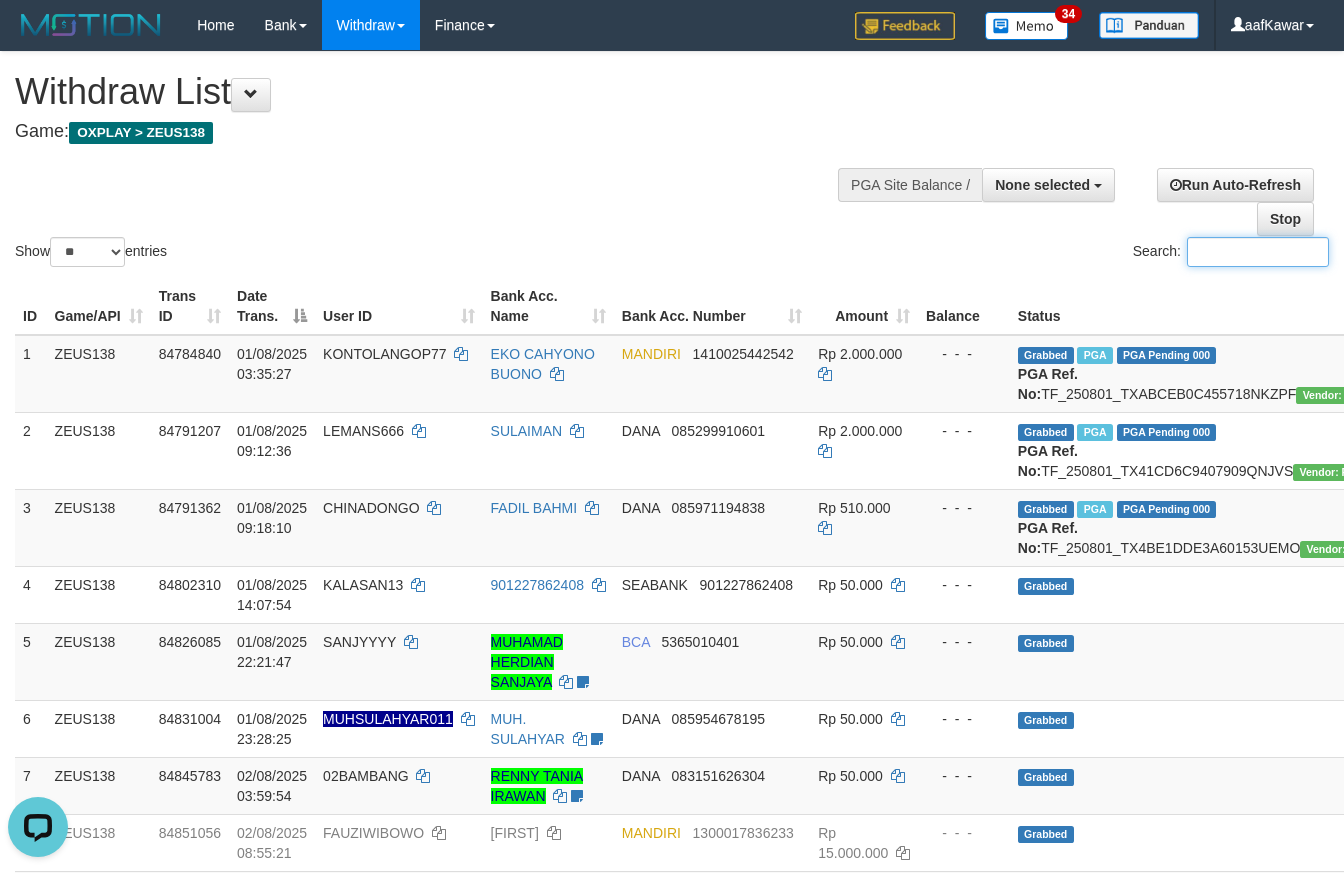 click on "Search:" at bounding box center [1258, 252] 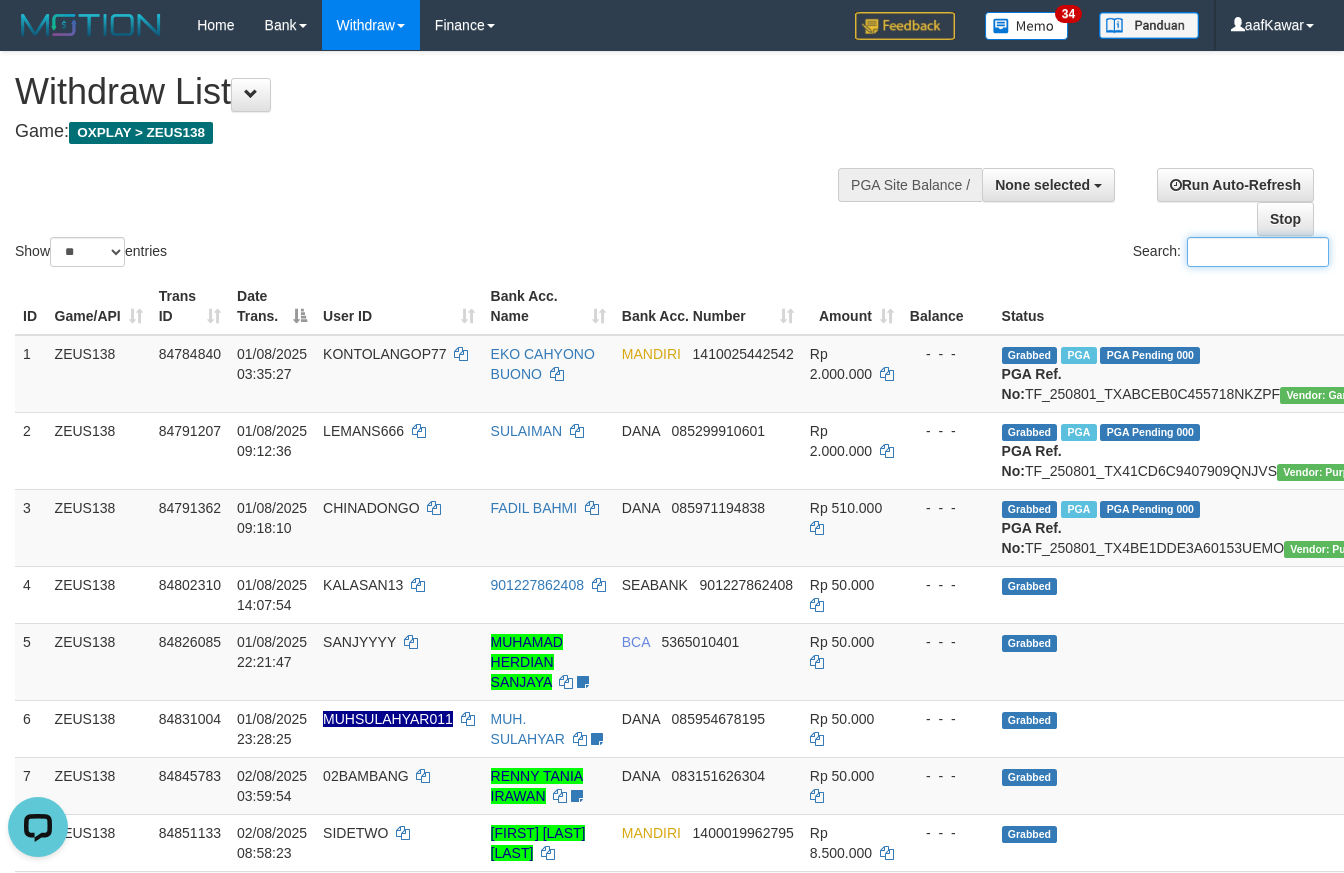 click on "Search:" at bounding box center (1258, 252) 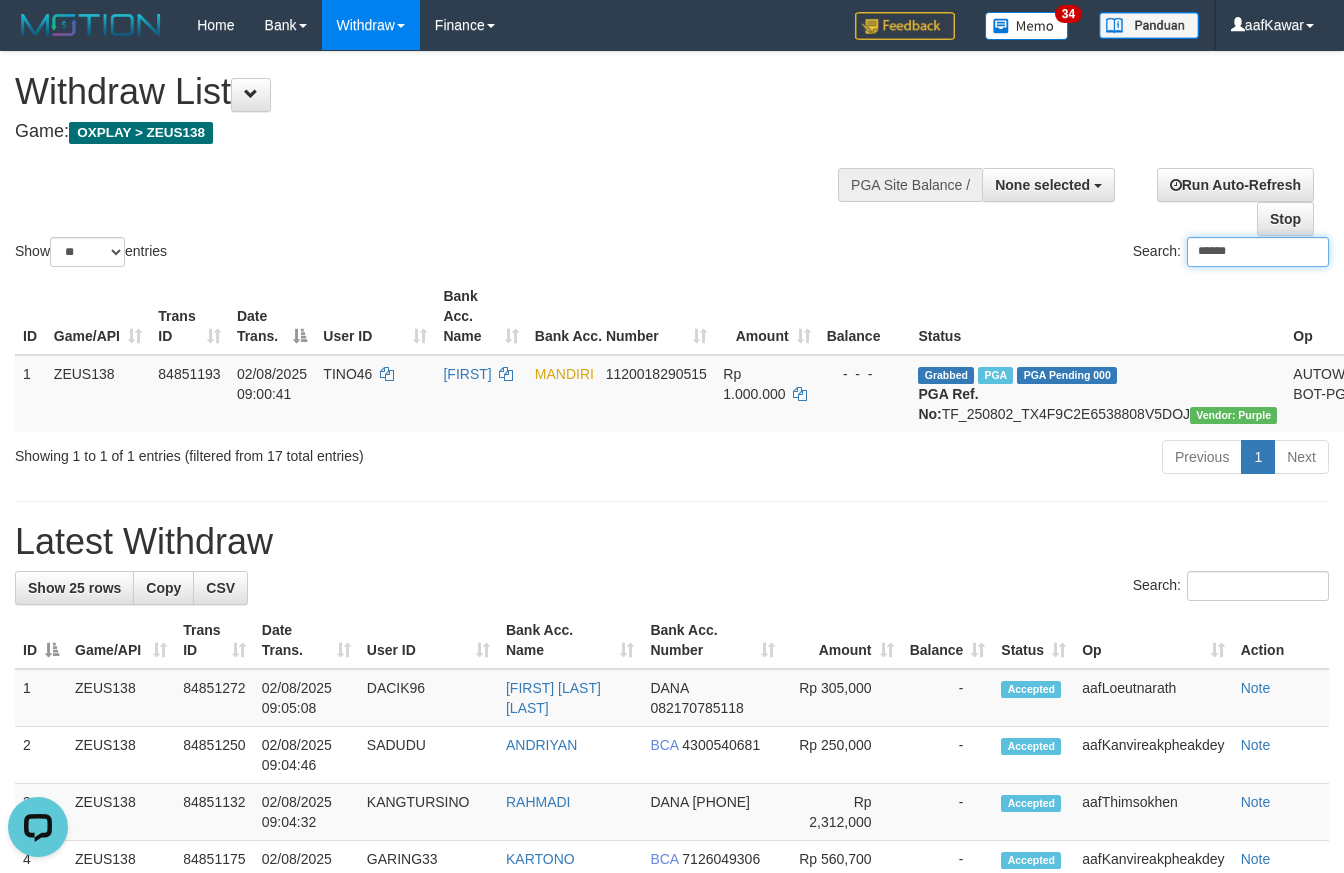 drag, startPoint x: 1232, startPoint y: 274, endPoint x: 970, endPoint y: 282, distance: 262.1221 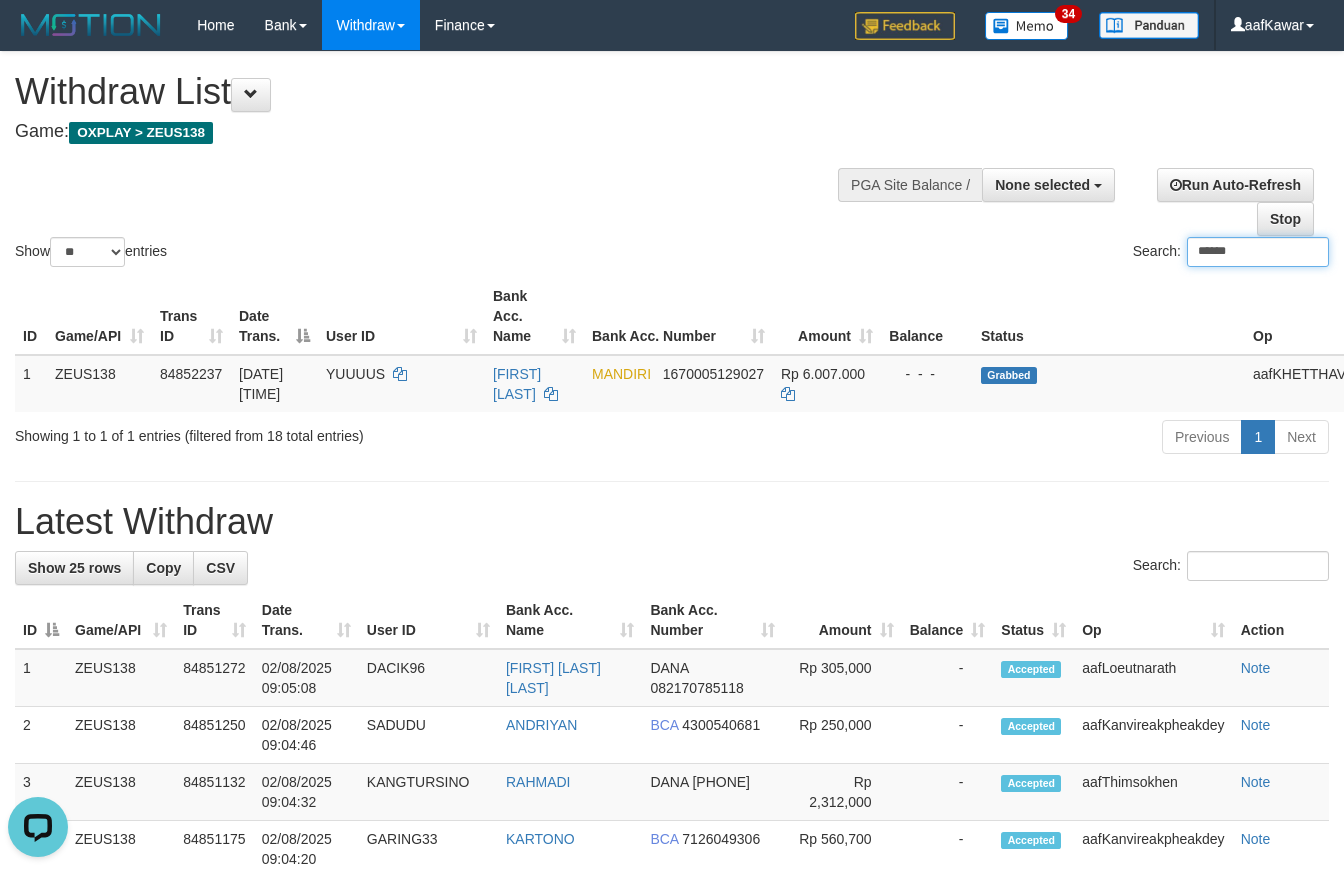 drag, startPoint x: 1212, startPoint y: 266, endPoint x: 976, endPoint y: 306, distance: 239.36583 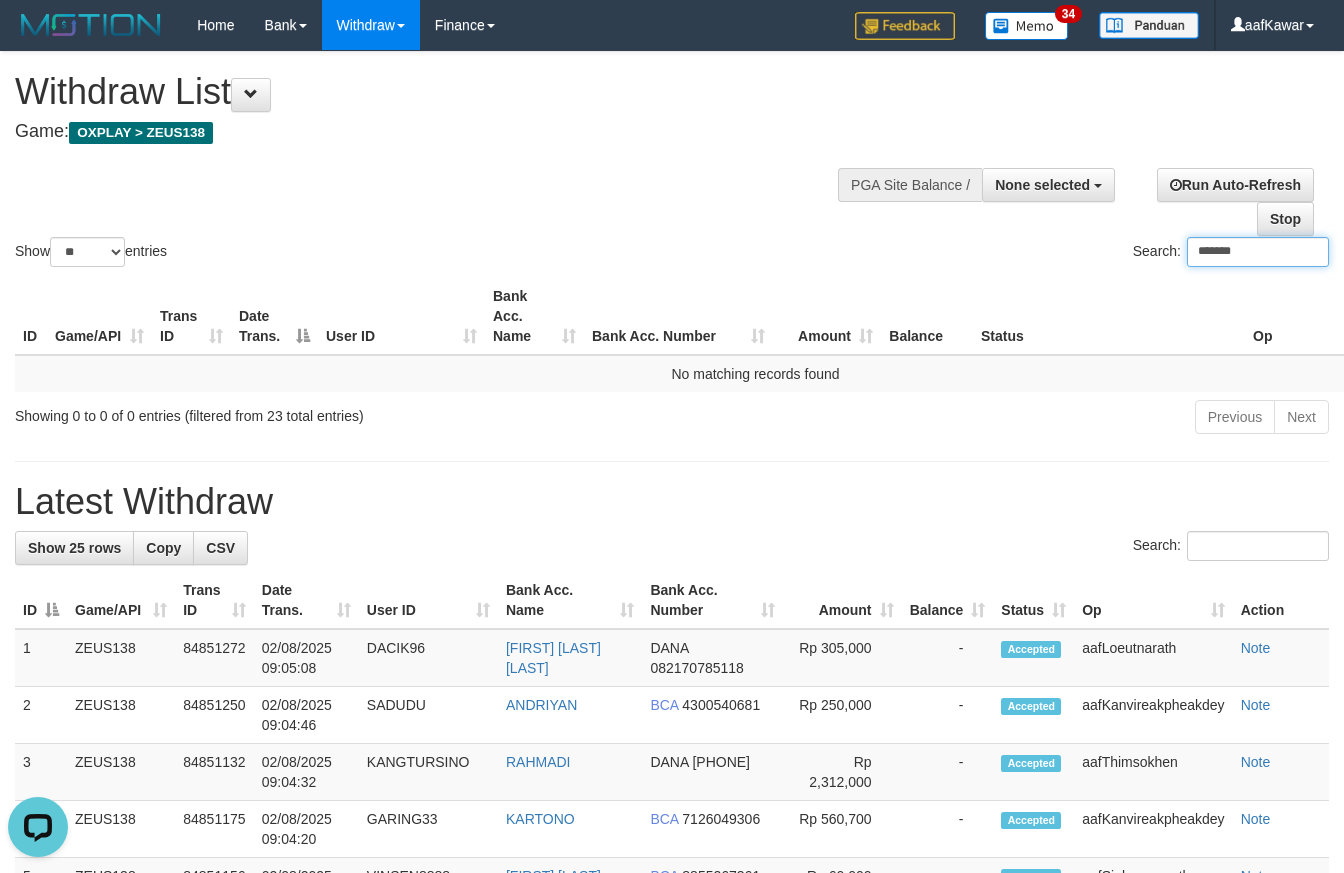 drag, startPoint x: 1225, startPoint y: 257, endPoint x: 1009, endPoint y: 256, distance: 216.00232 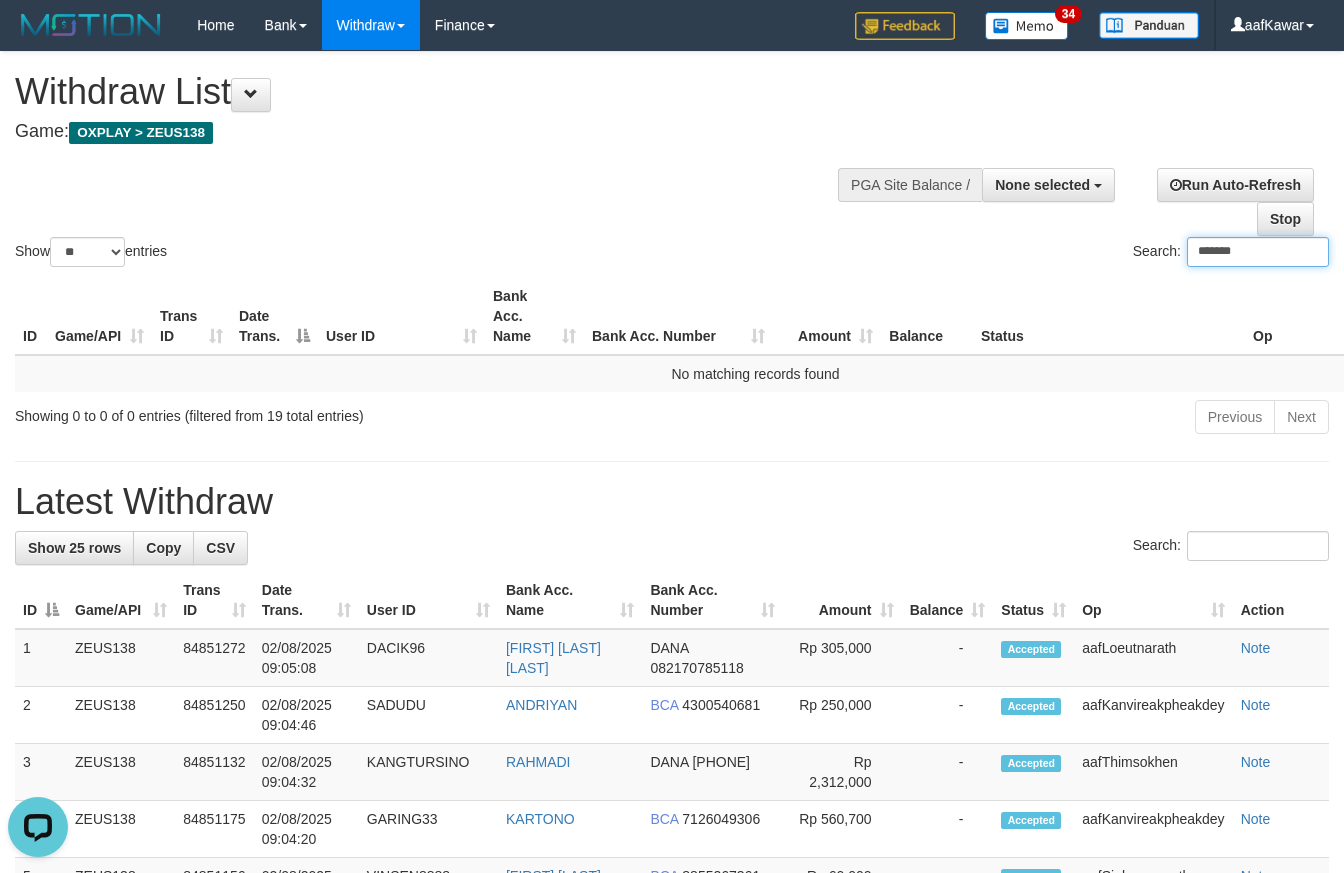 click on "*******" at bounding box center [1258, 252] 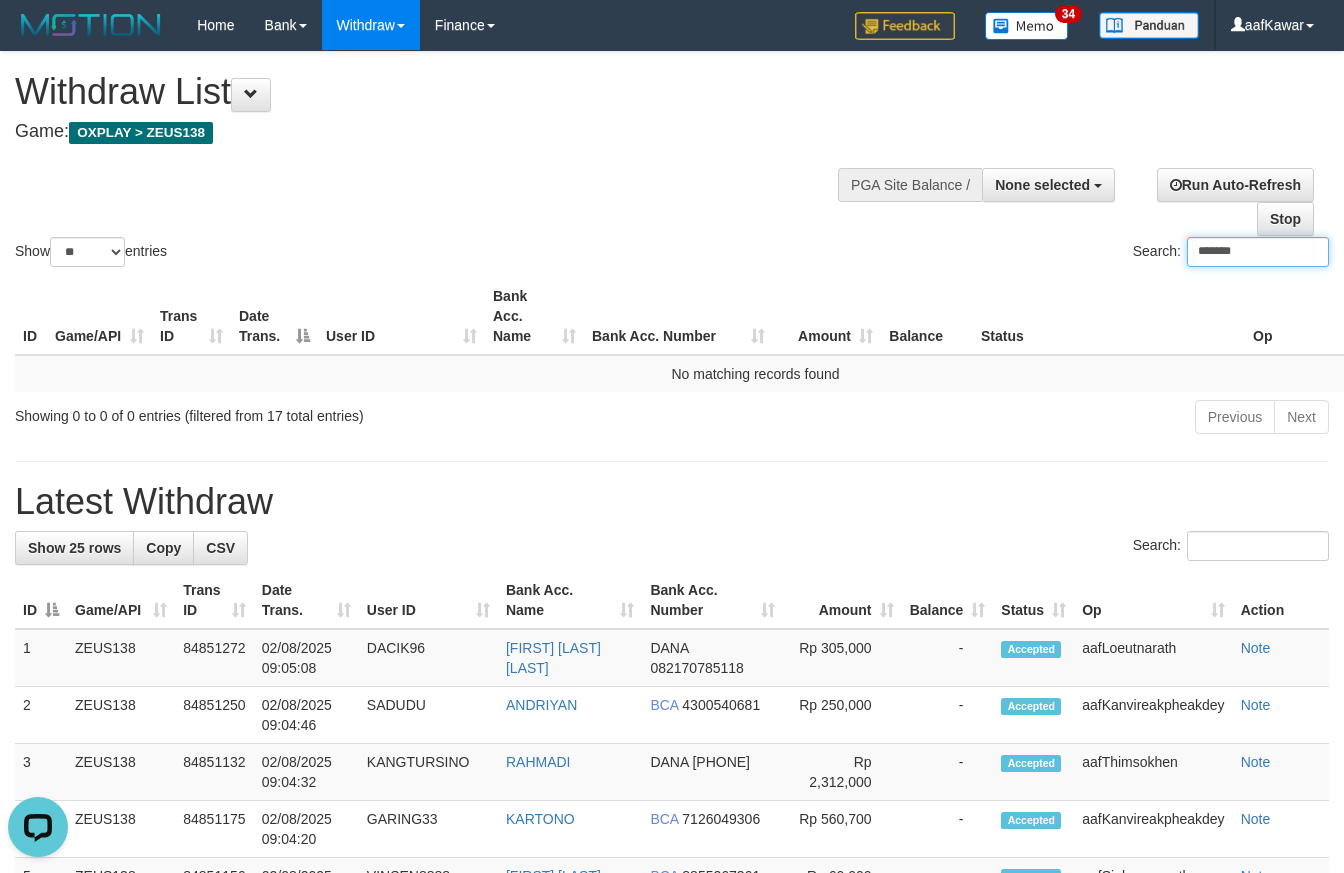 click on "*******" at bounding box center [1258, 252] 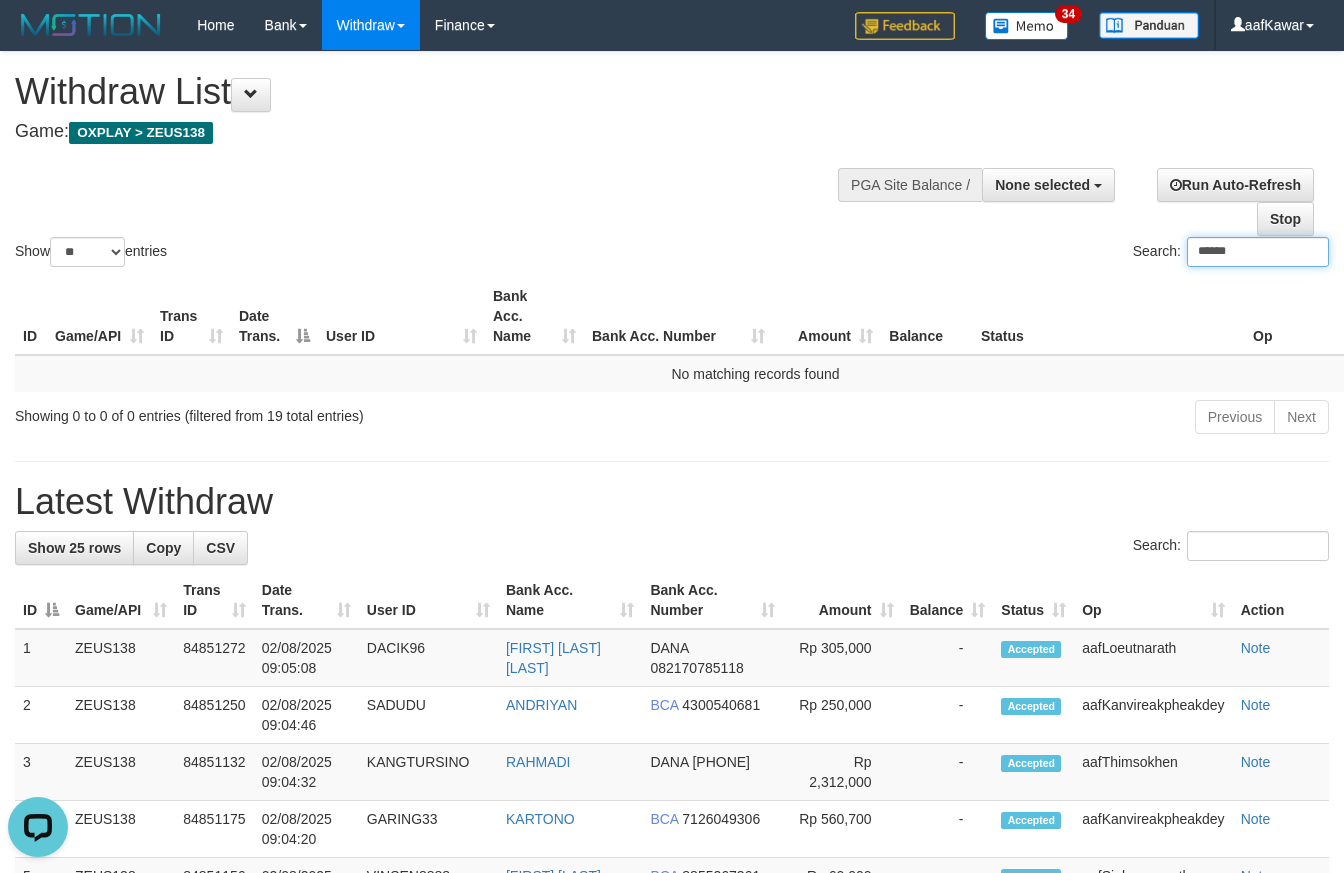 type on "******" 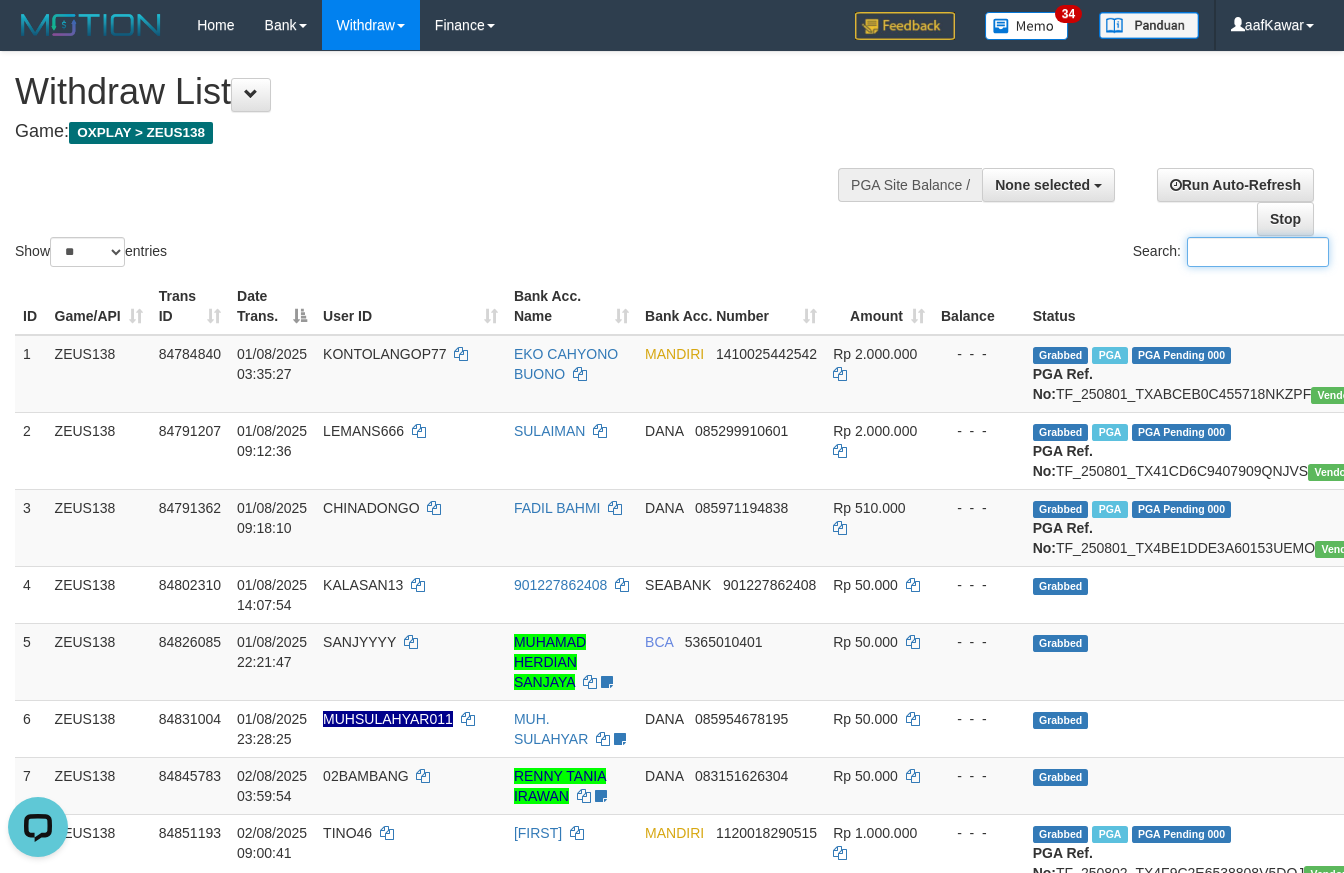 type 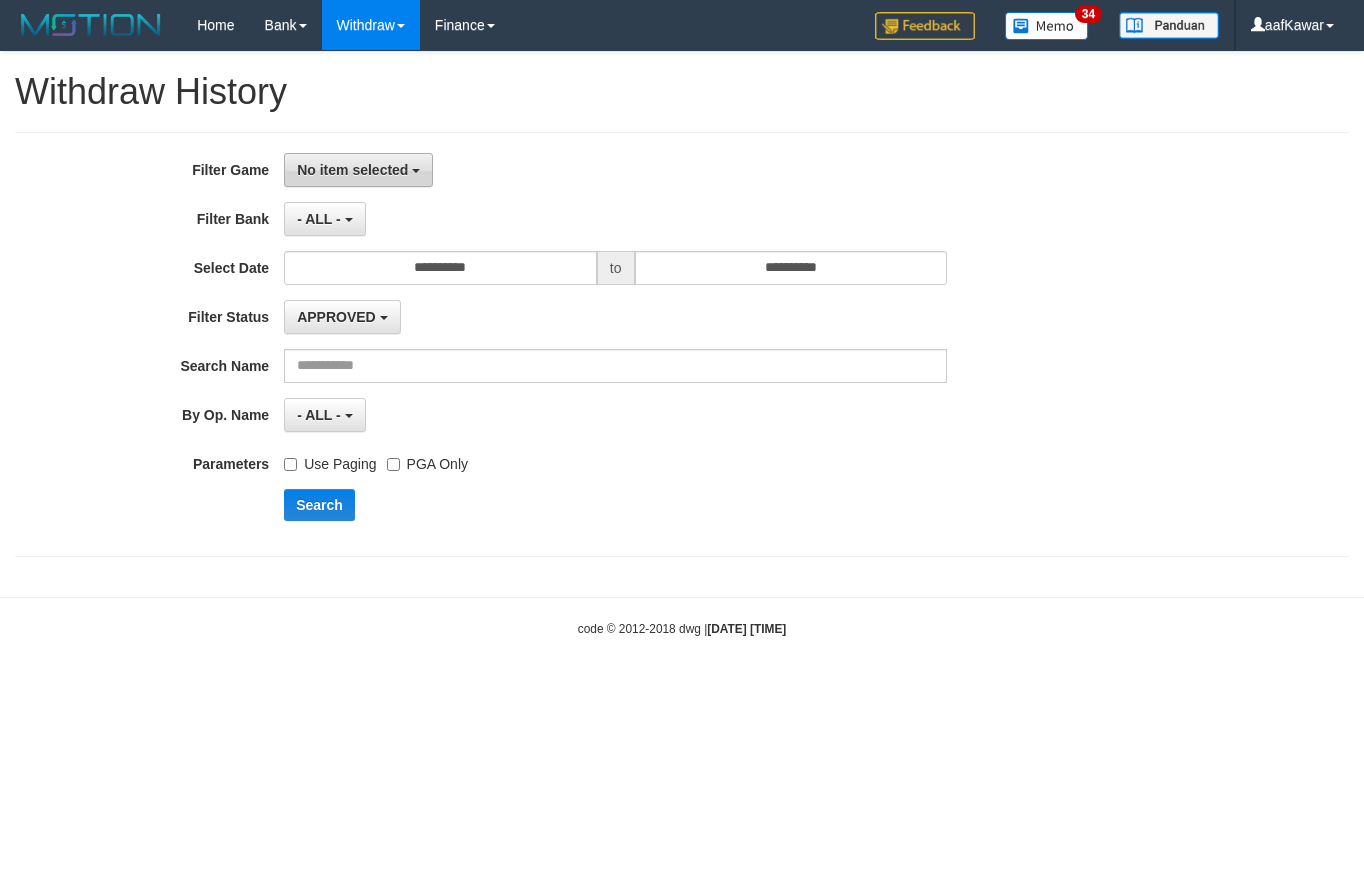 scroll, scrollTop: 0, scrollLeft: 0, axis: both 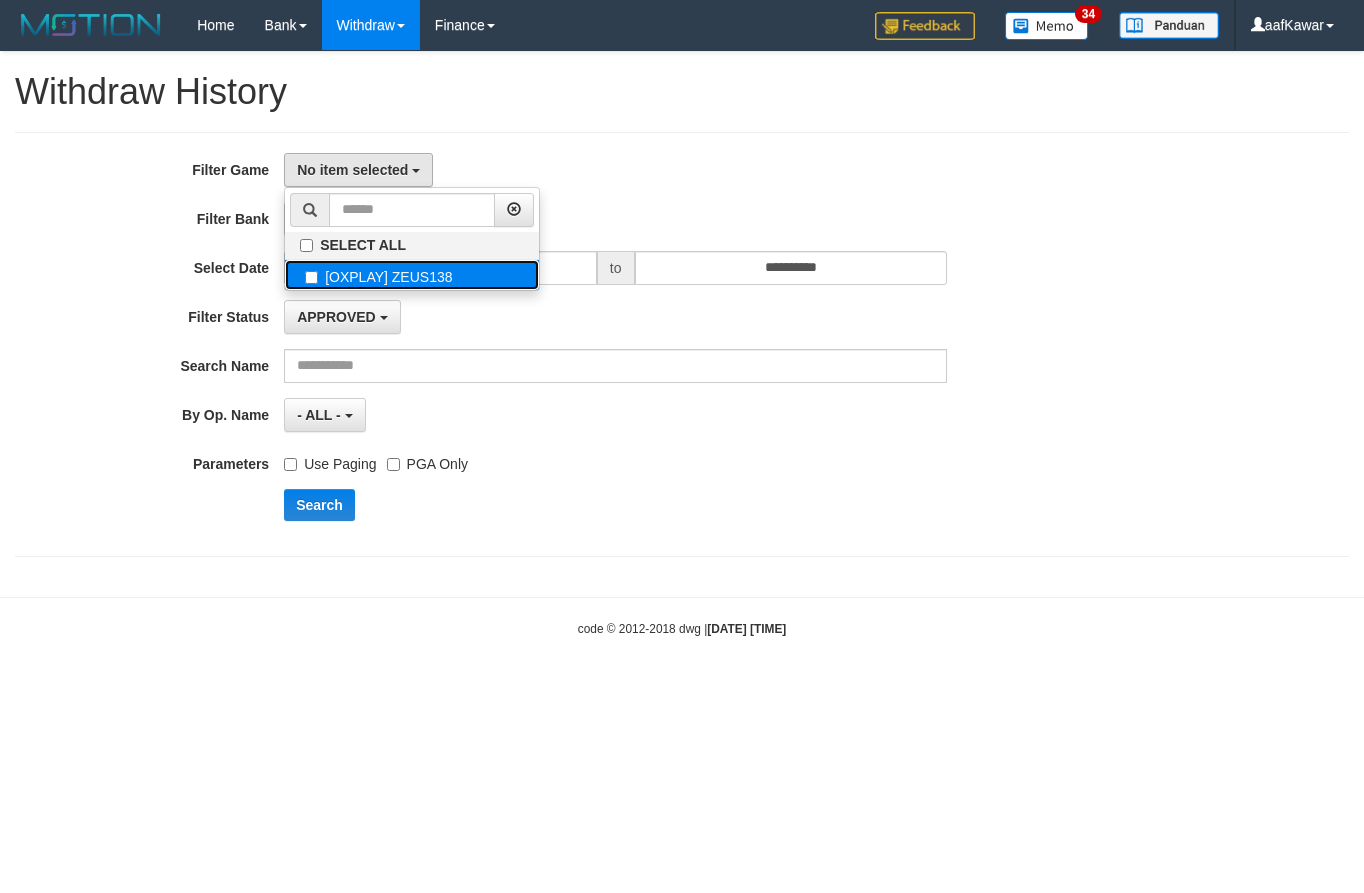 click on "[OXPLAY] ZEUS138" at bounding box center (412, 275) 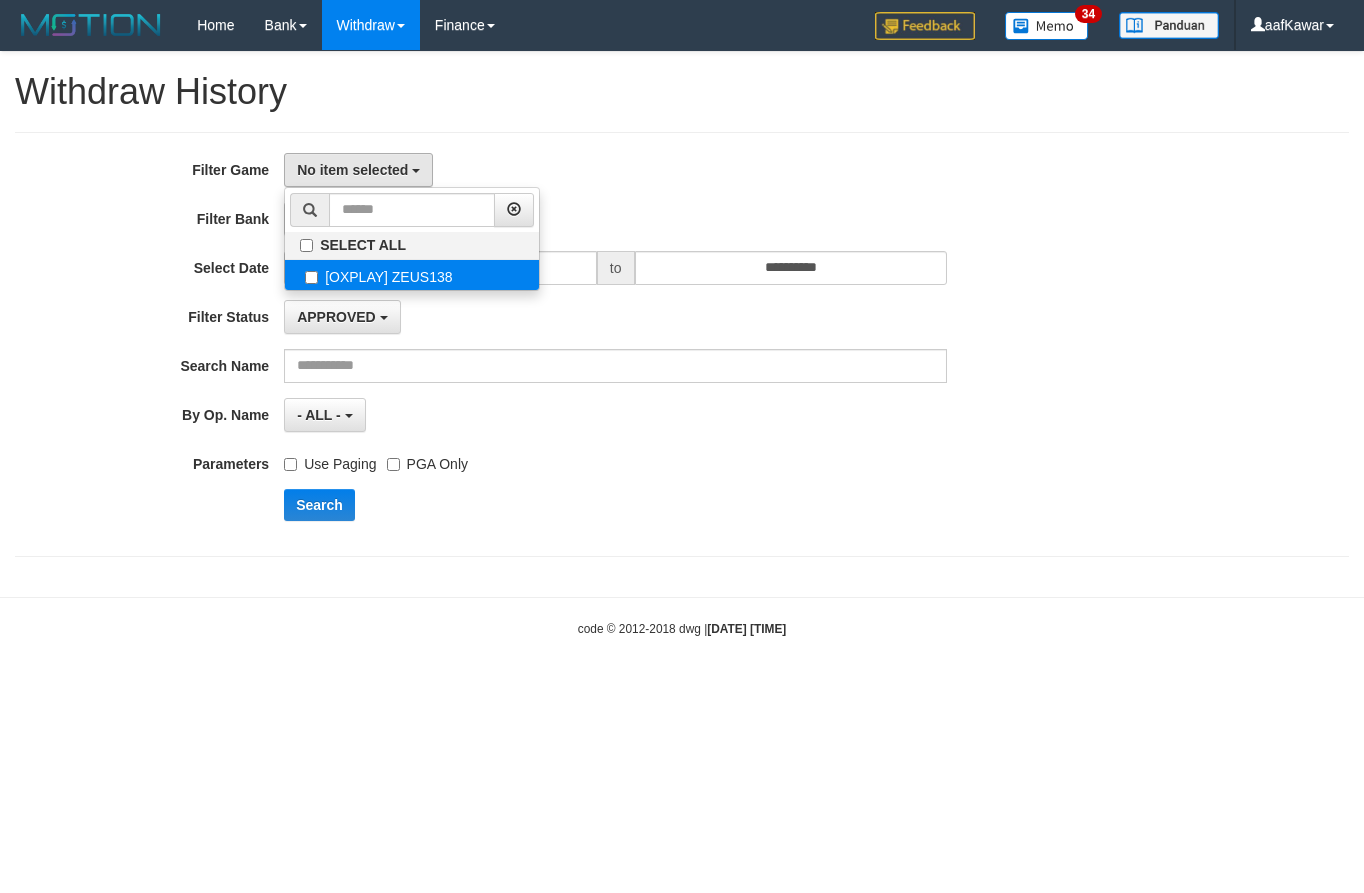 select on "***" 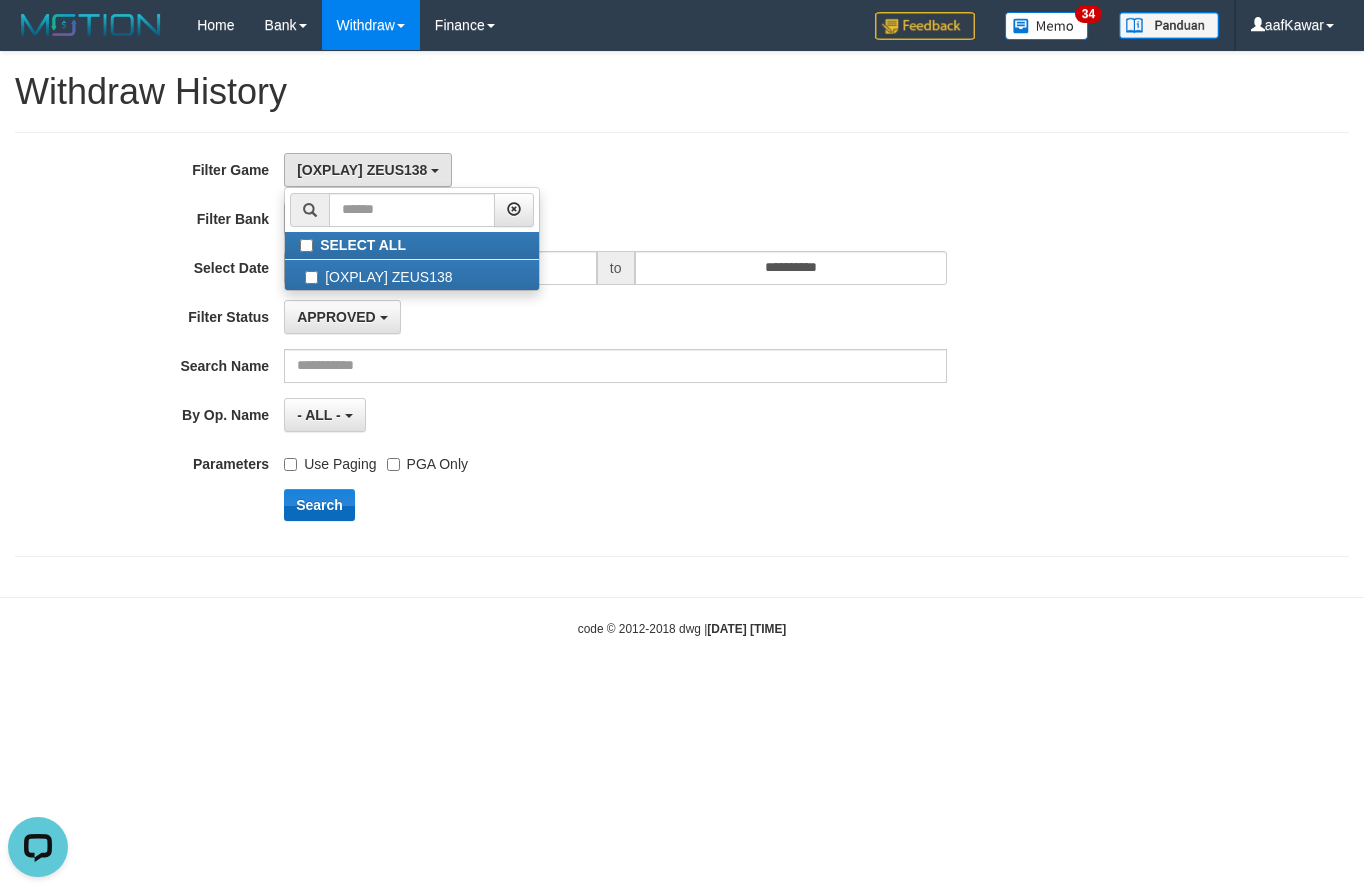 scroll, scrollTop: 0, scrollLeft: 0, axis: both 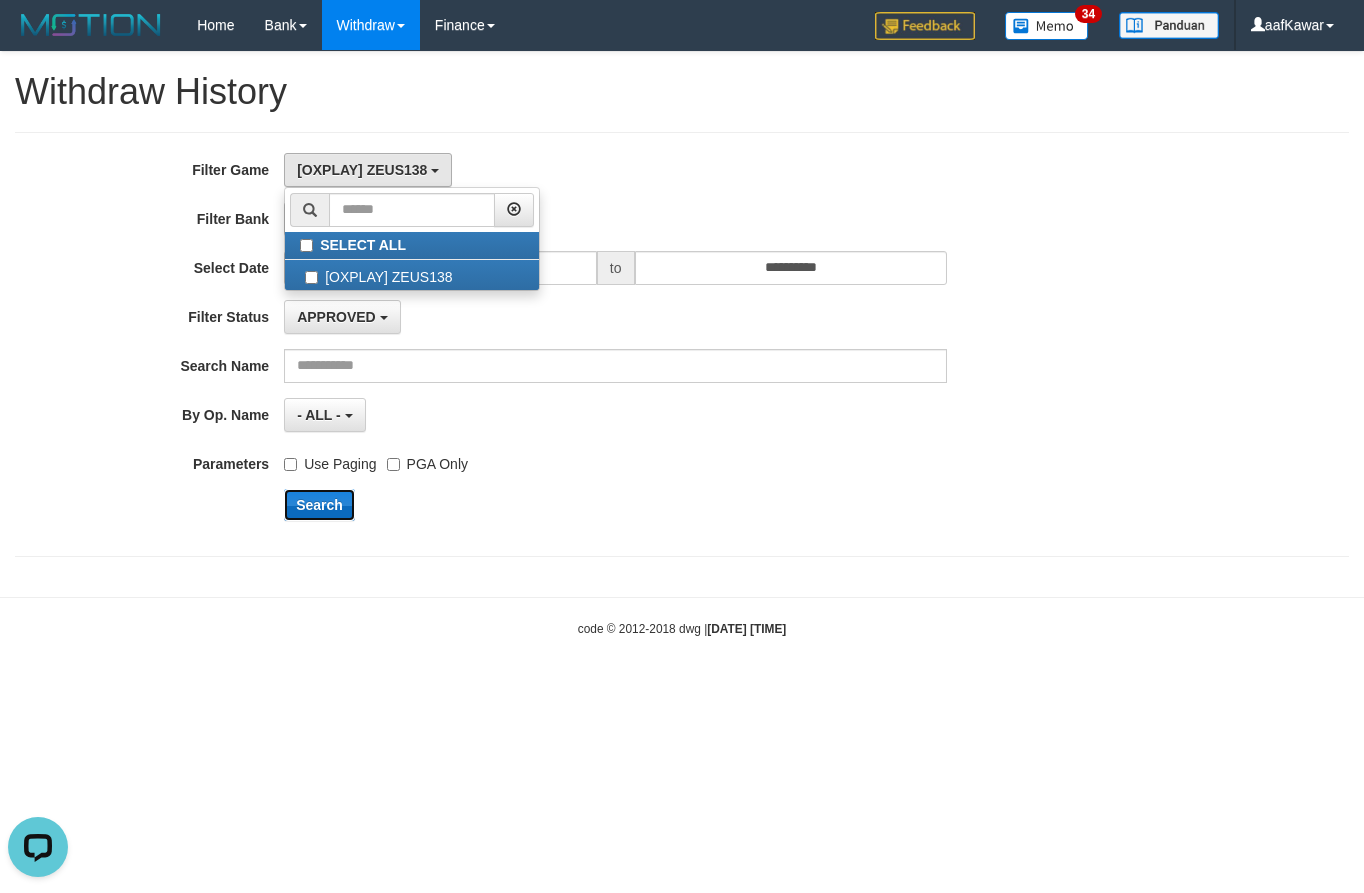 click on "Search" at bounding box center (319, 505) 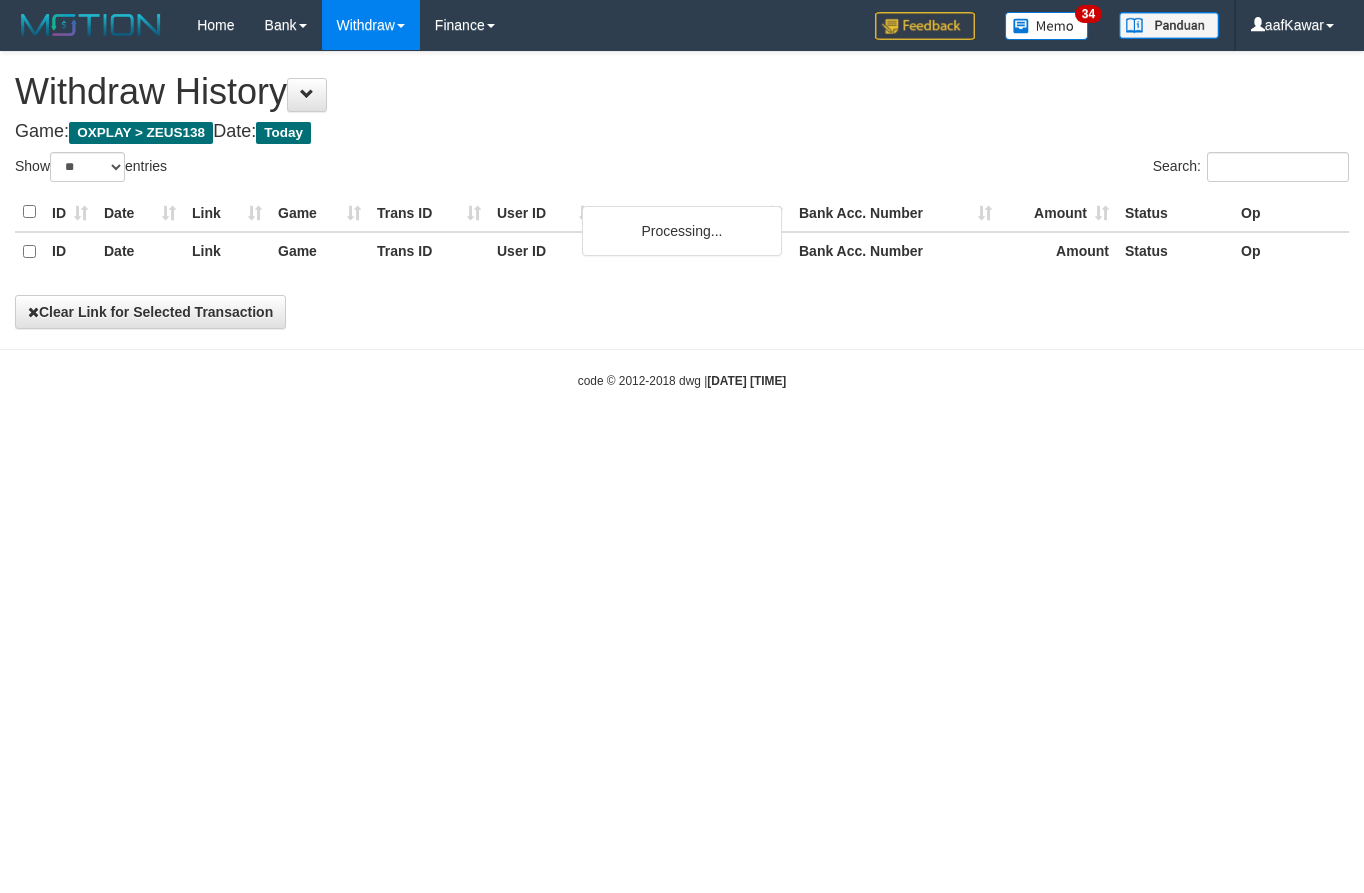 select on "**" 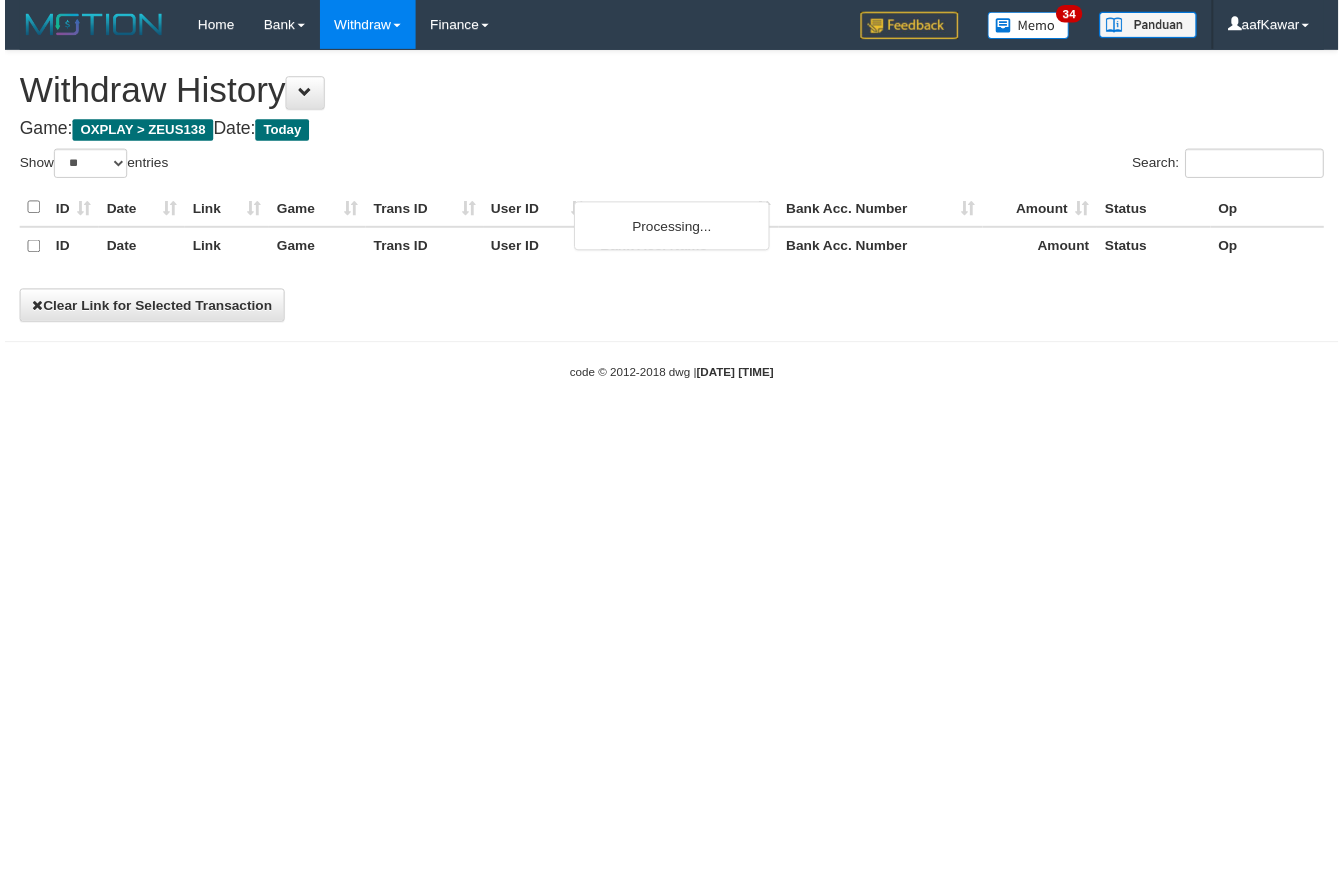 scroll, scrollTop: 0, scrollLeft: 0, axis: both 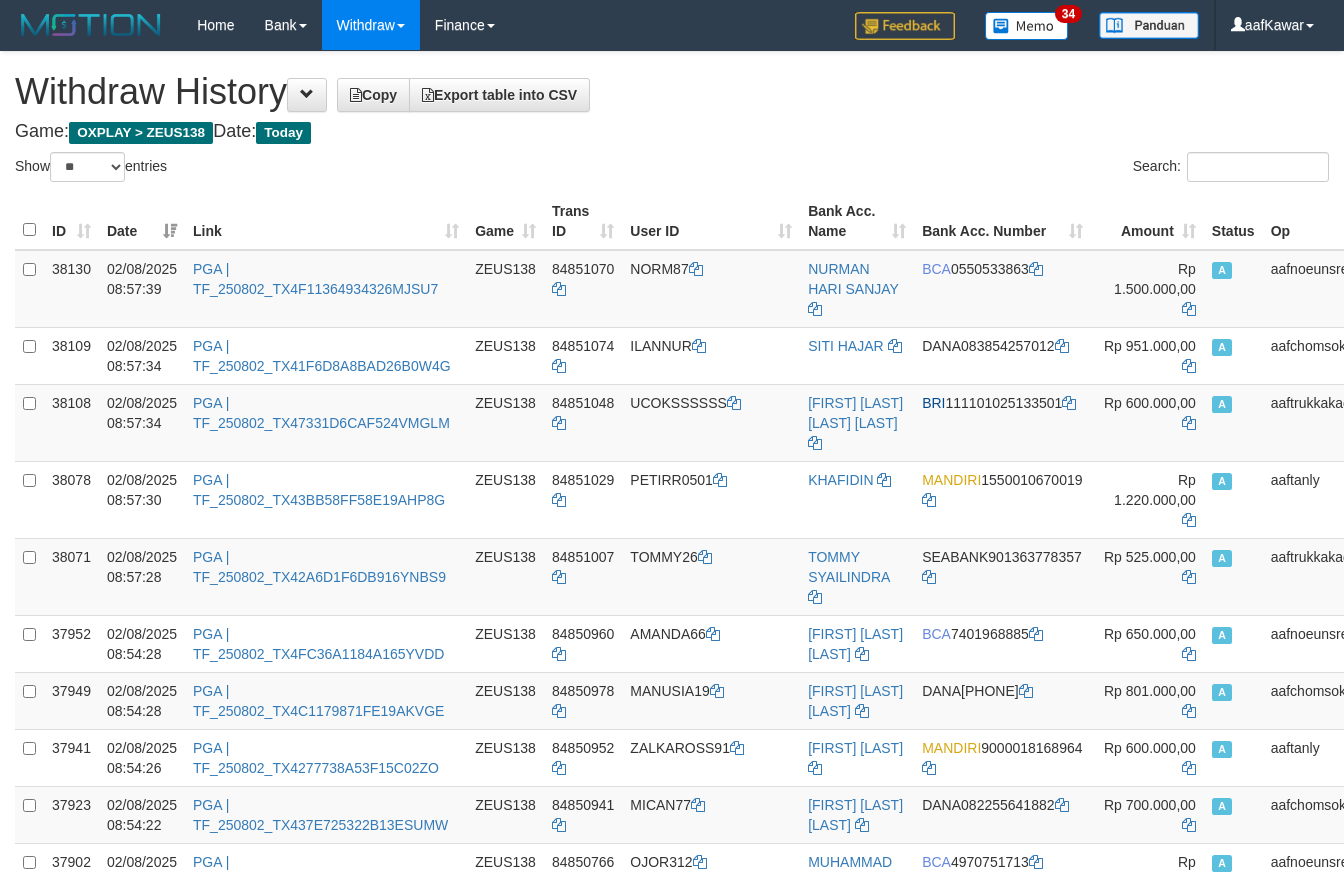 select on "**" 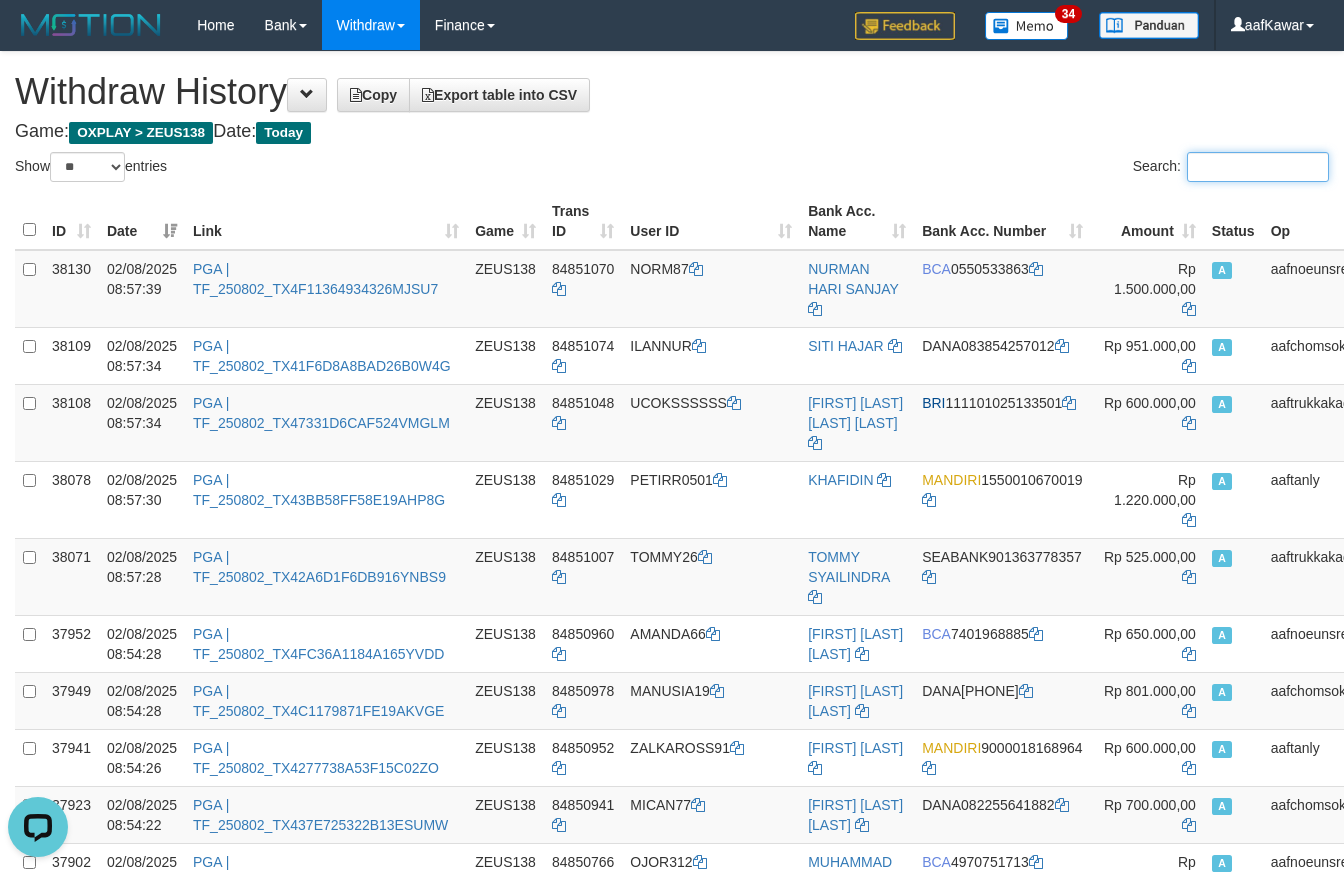 scroll, scrollTop: 0, scrollLeft: 0, axis: both 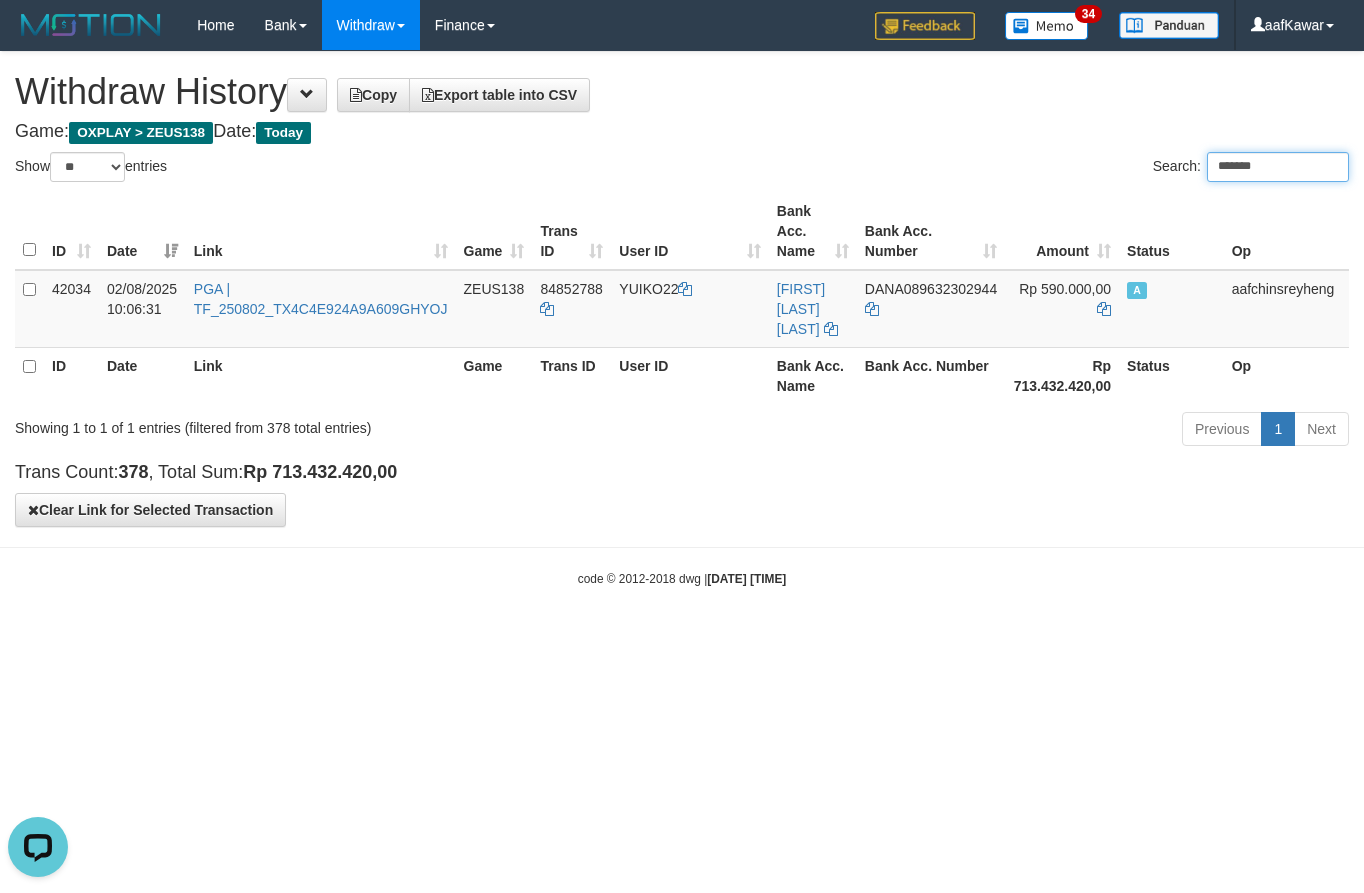 click on "*******" at bounding box center (1278, 167) 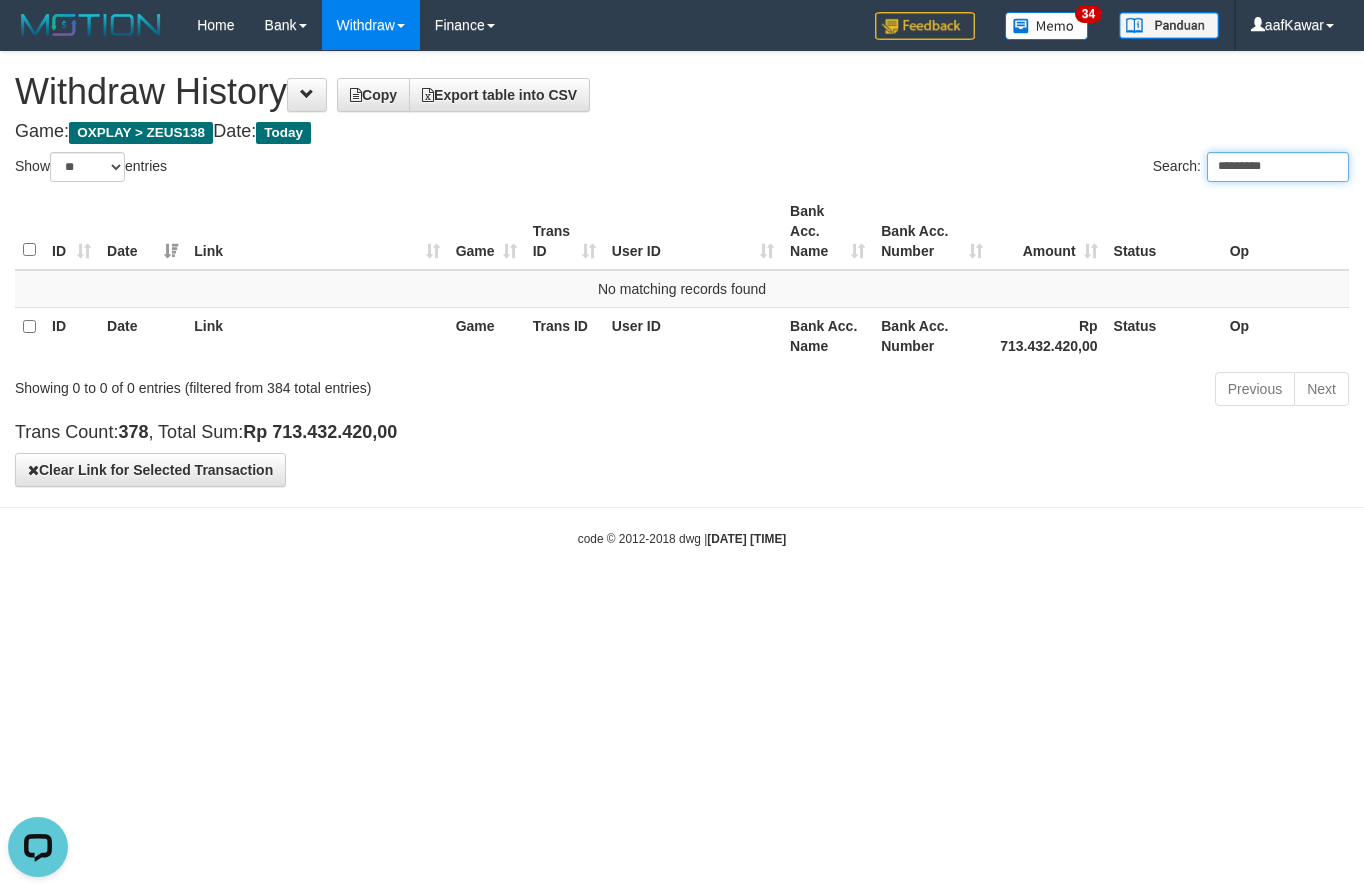type on "*******" 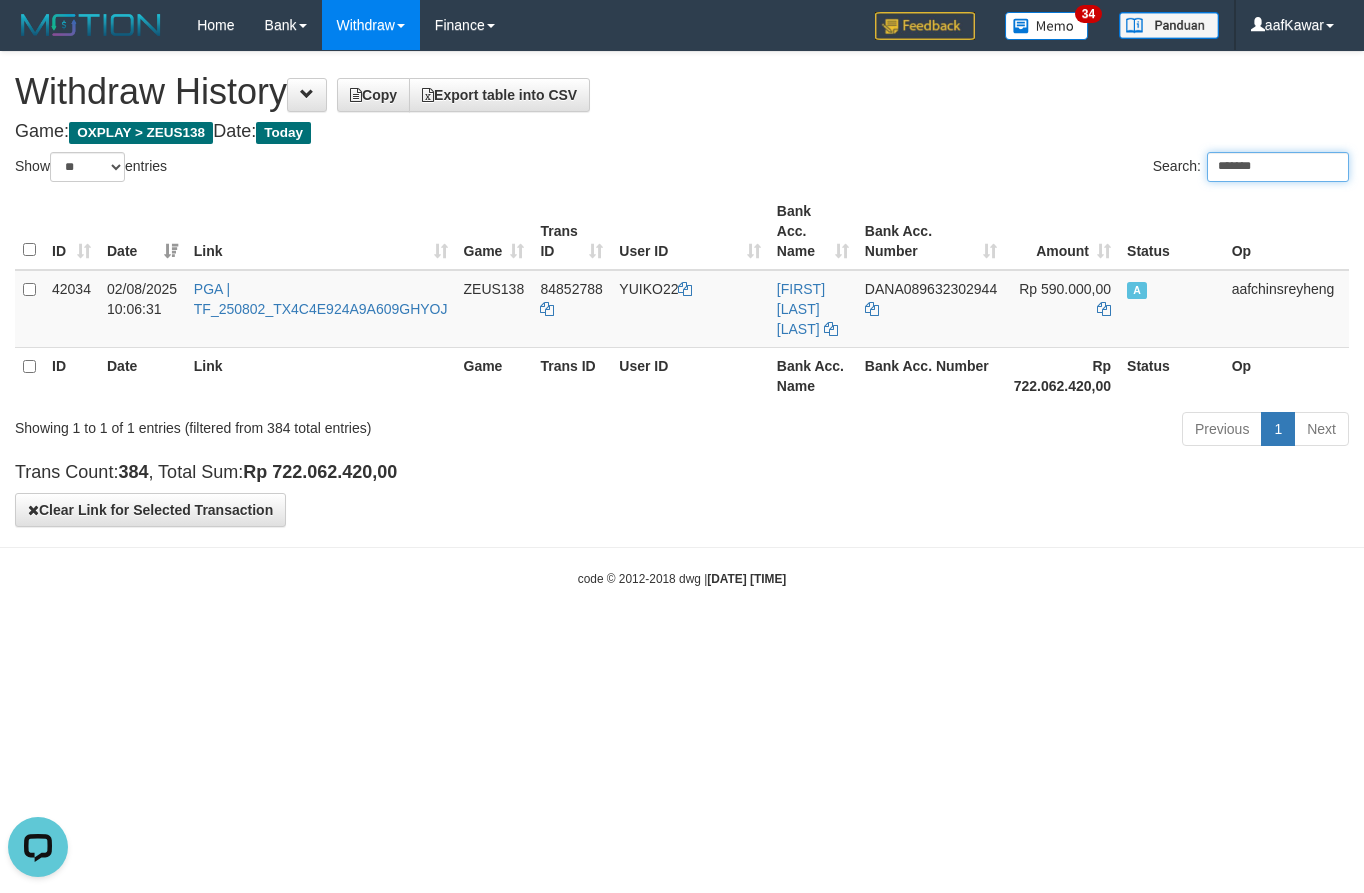 click on "*******" at bounding box center [1278, 167] 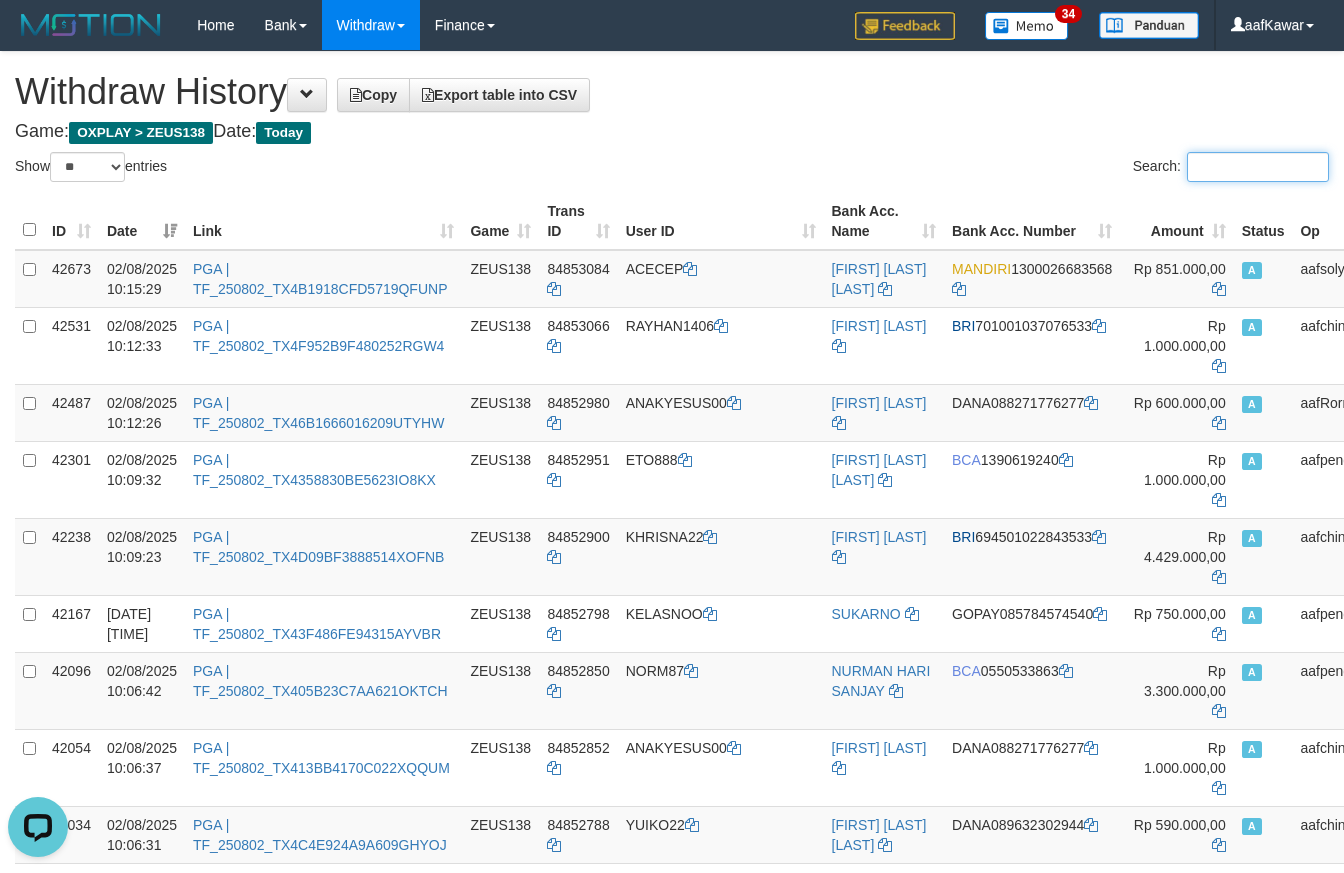 click on "Search:" at bounding box center (1258, 167) 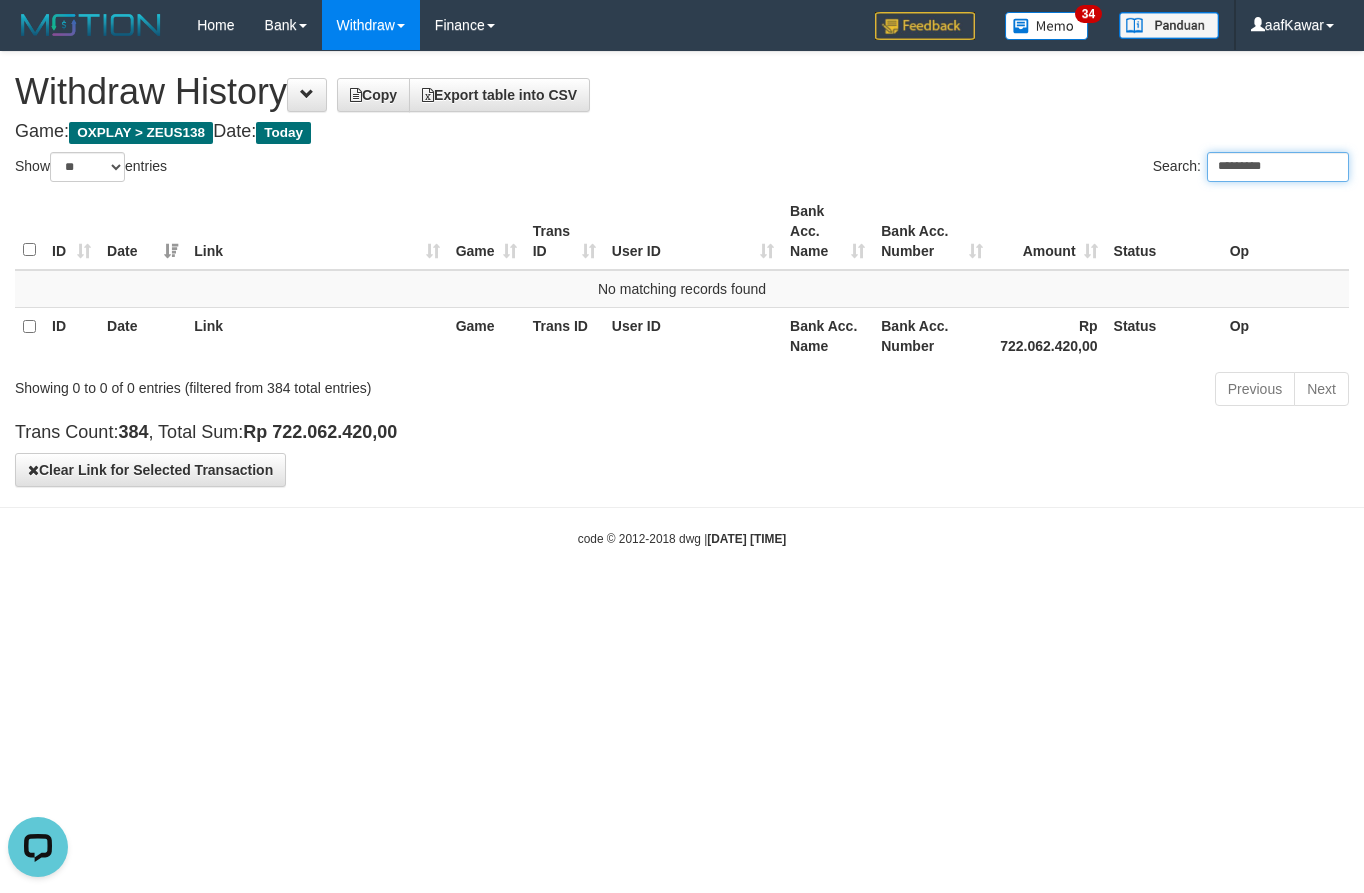 type 